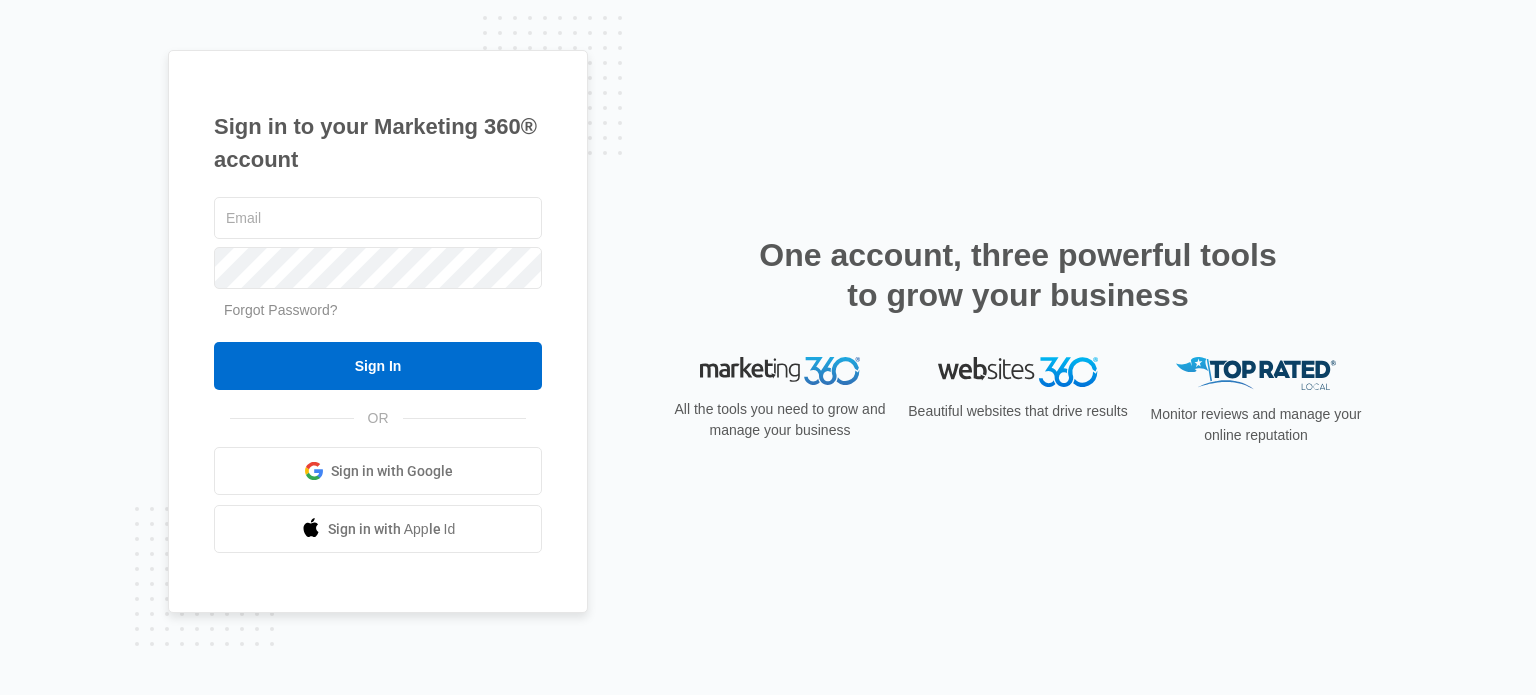 scroll, scrollTop: 0, scrollLeft: 0, axis: both 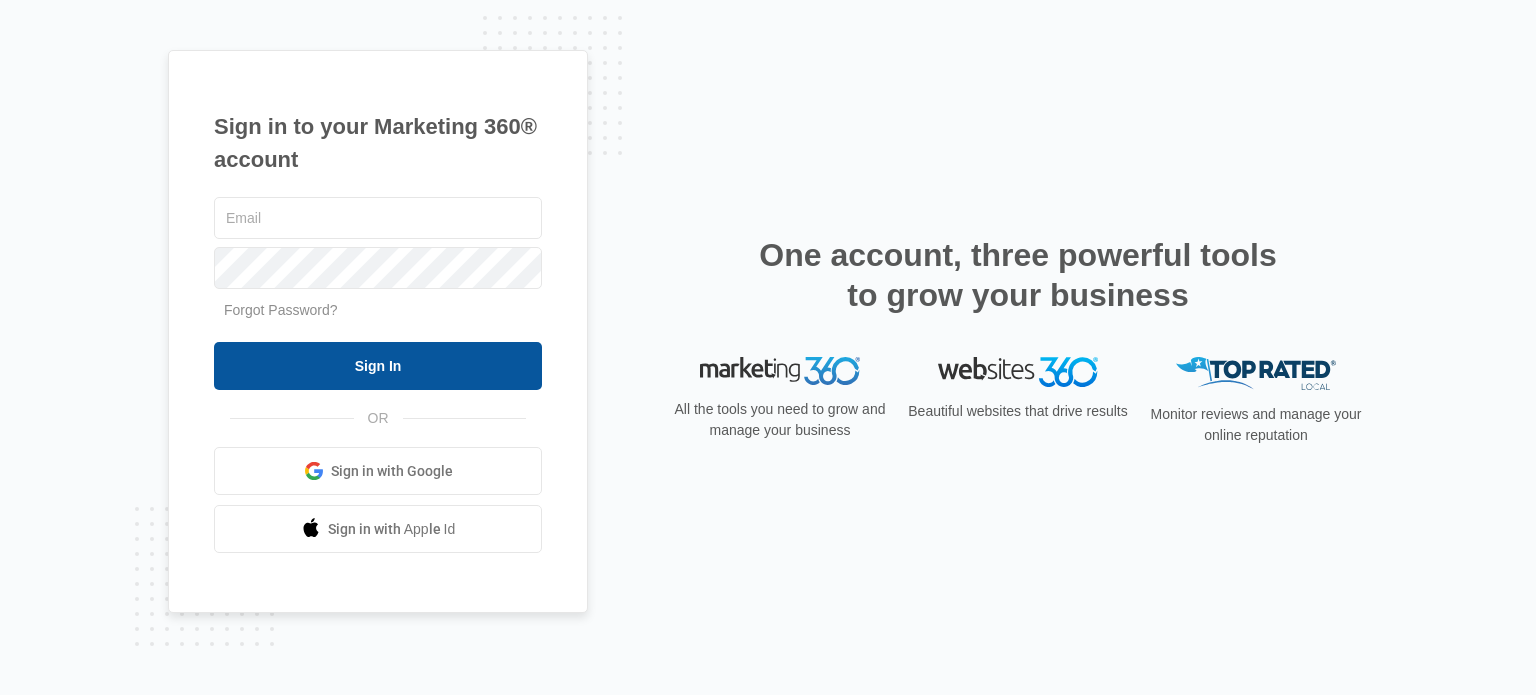 type on "[EMAIL_ADDRESS][DOMAIN_NAME]" 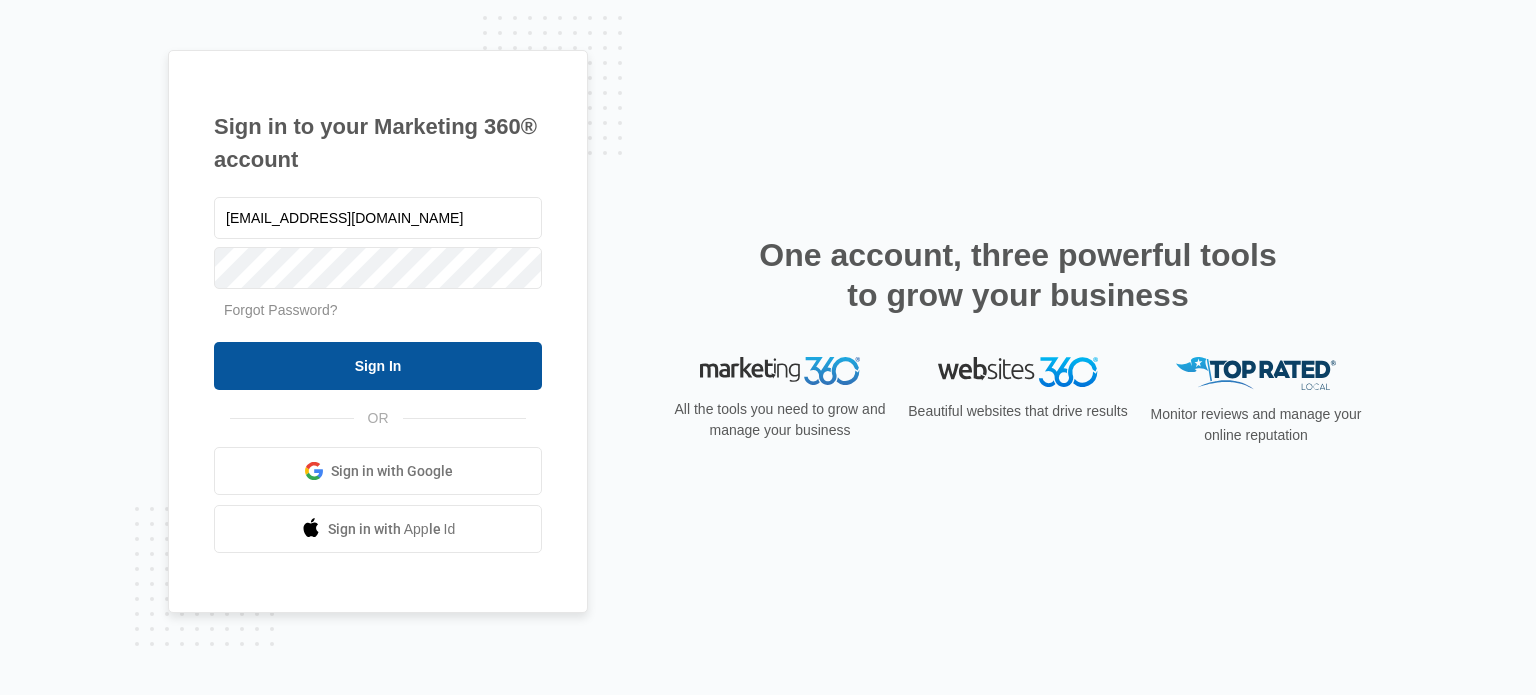 click on "Sign In" at bounding box center [378, 366] 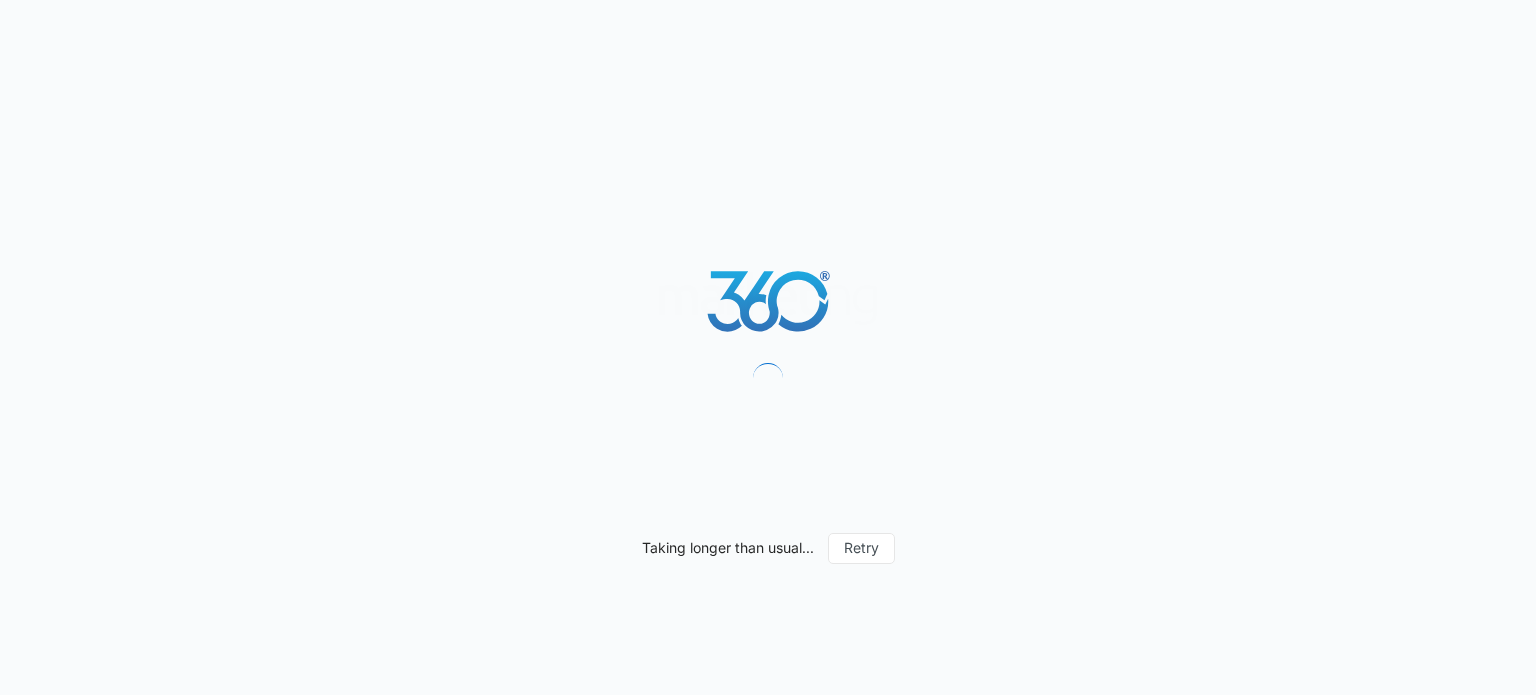scroll, scrollTop: 0, scrollLeft: 0, axis: both 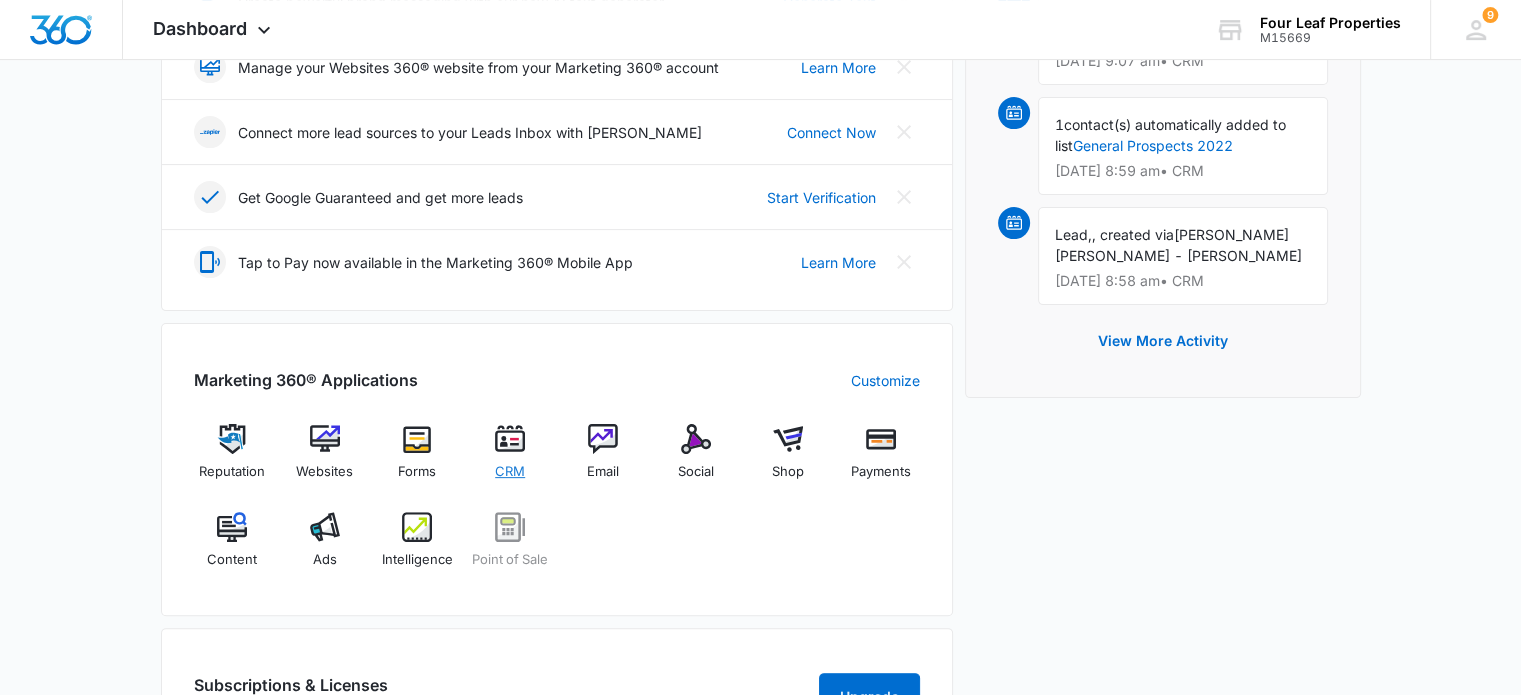 click at bounding box center [510, 439] 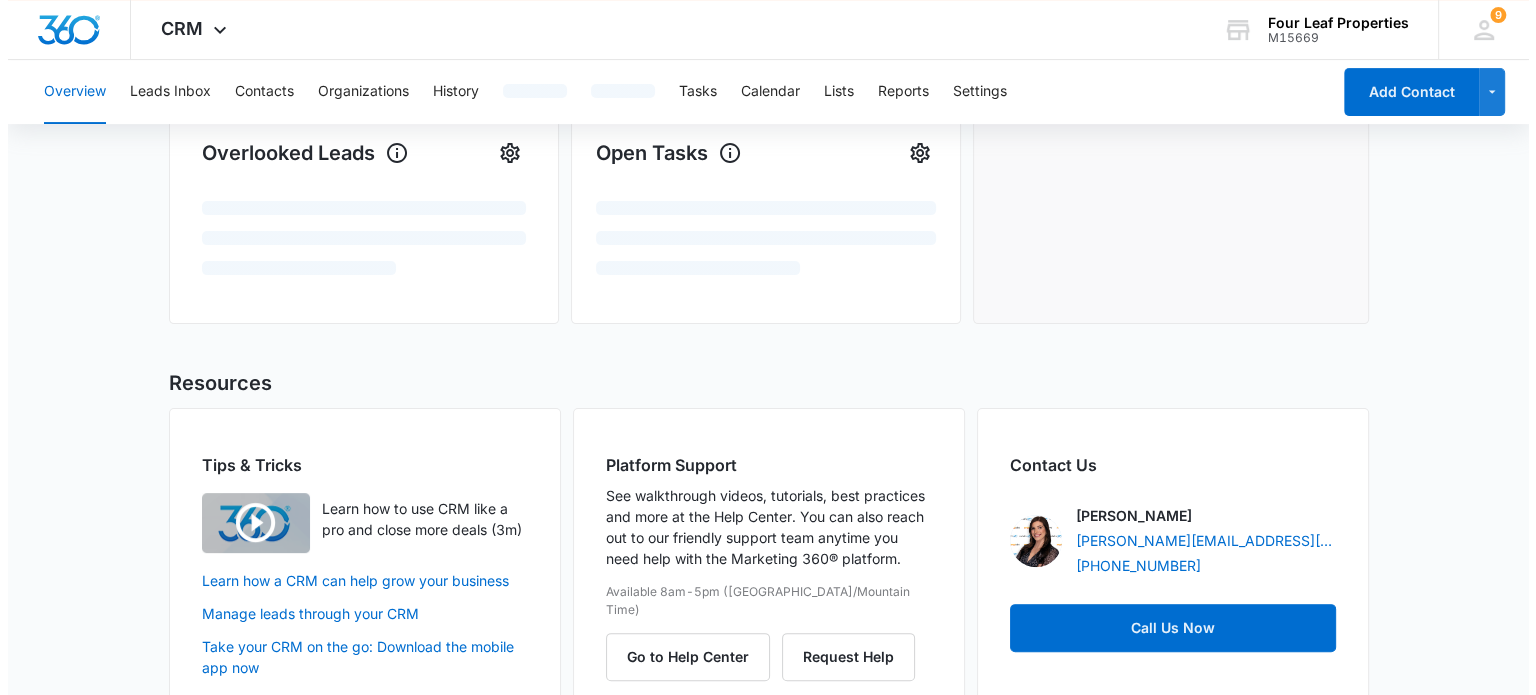 scroll, scrollTop: 0, scrollLeft: 0, axis: both 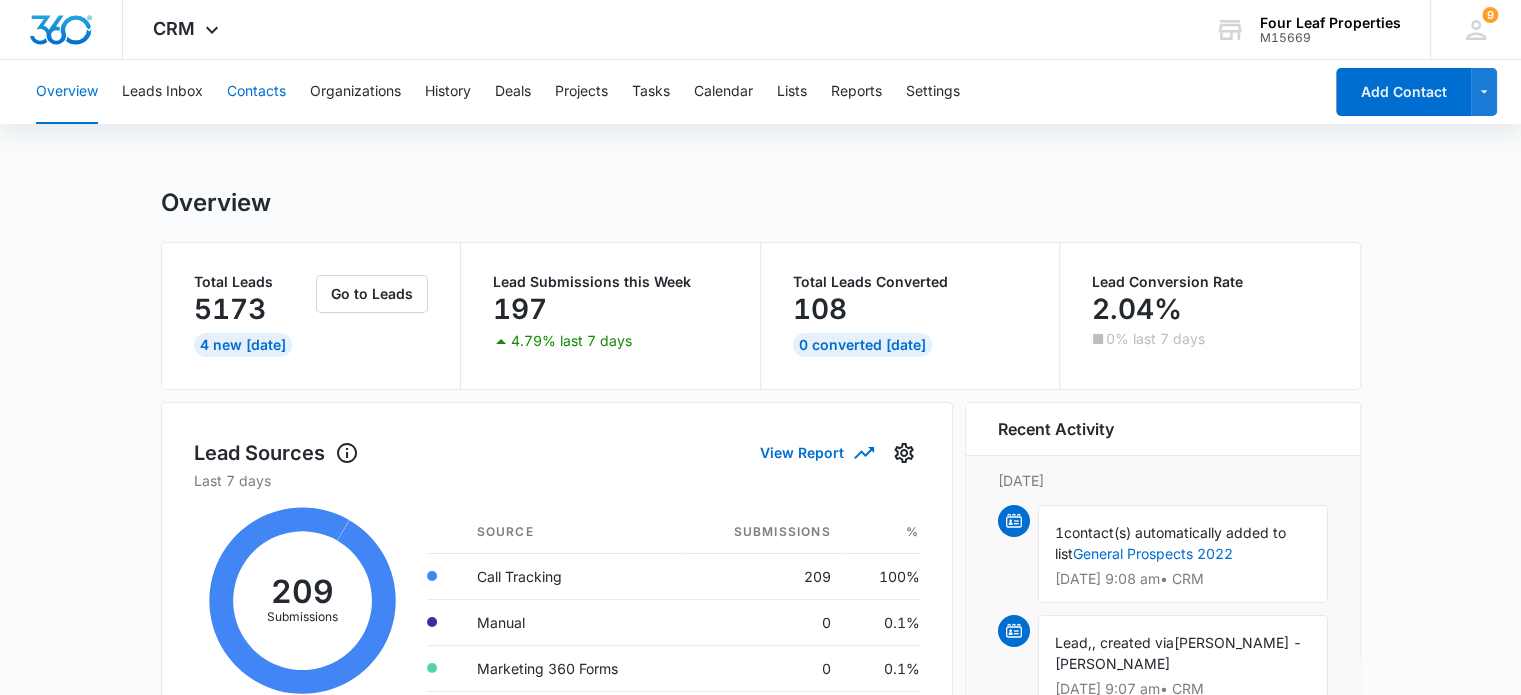 click on "Contacts" at bounding box center [256, 92] 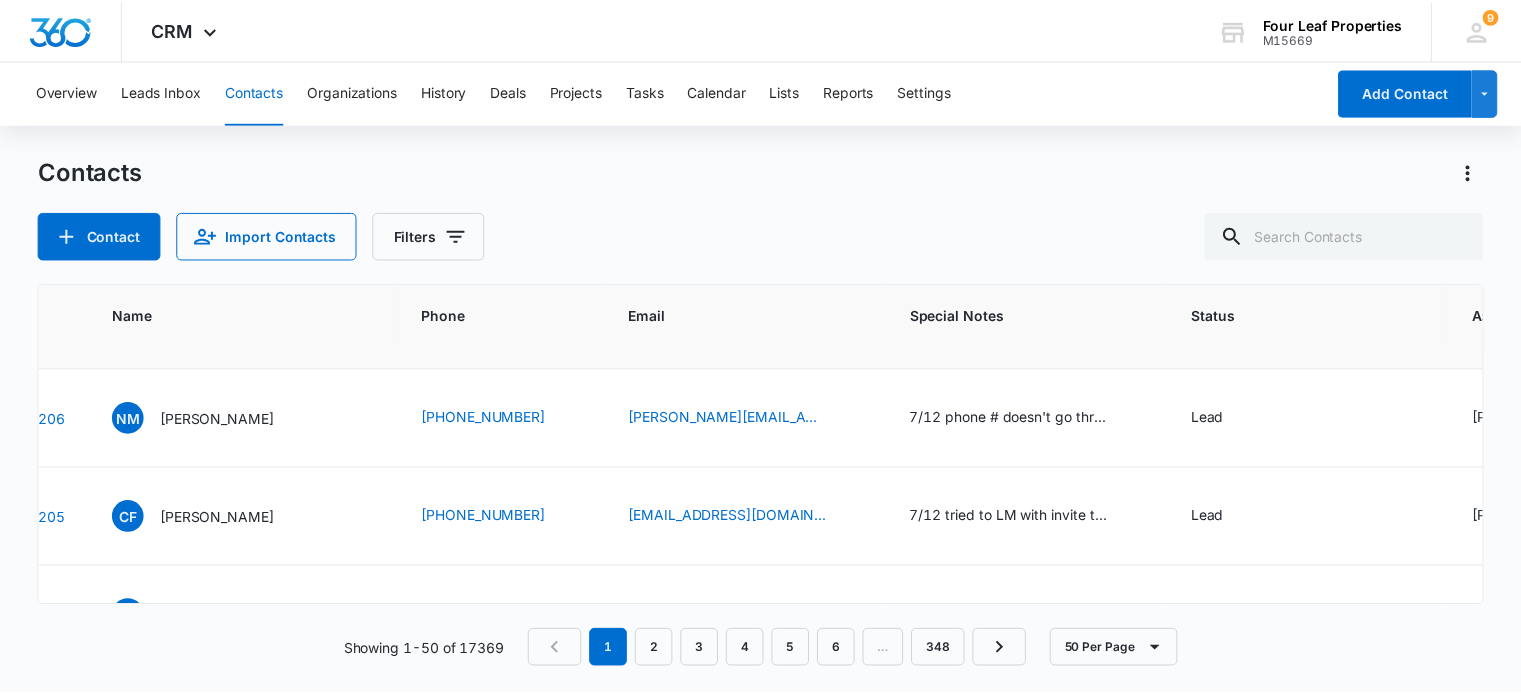 scroll, scrollTop: 0, scrollLeft: 120, axis: horizontal 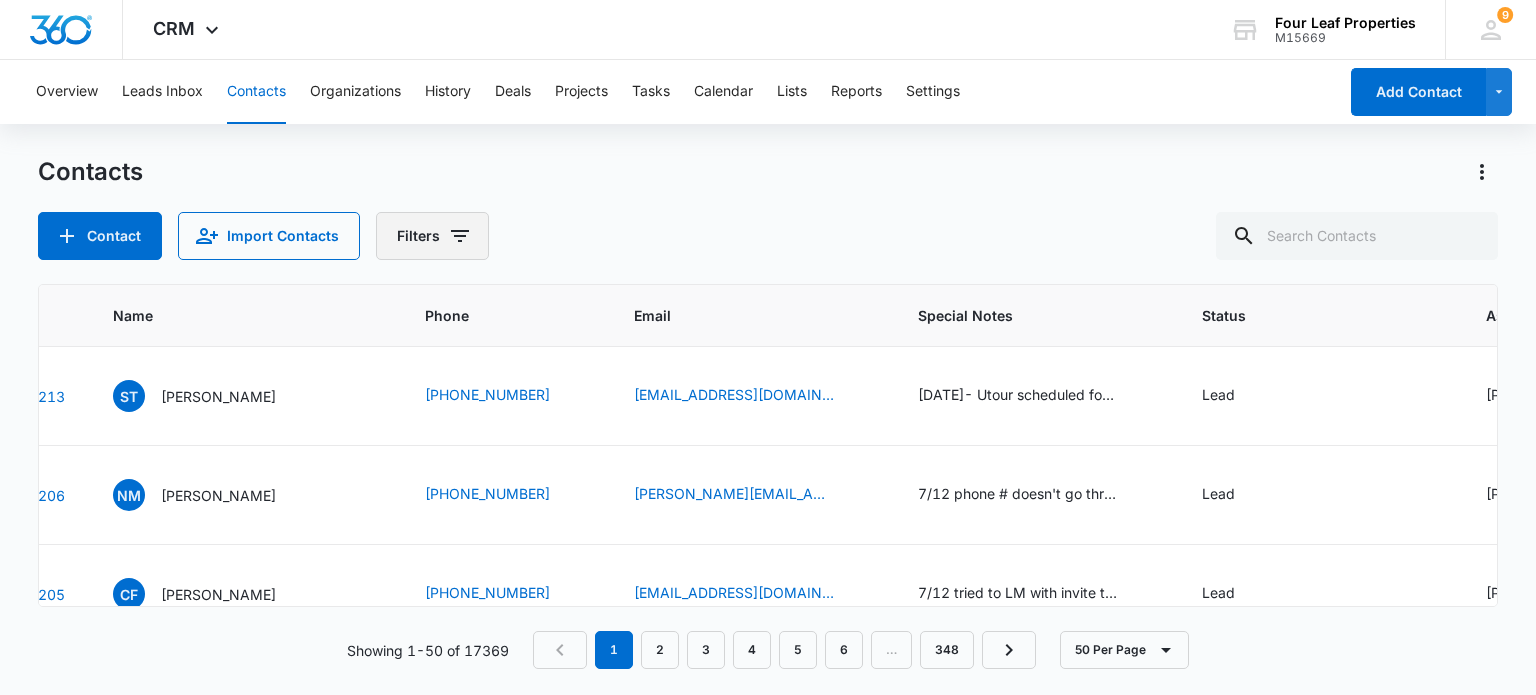 click 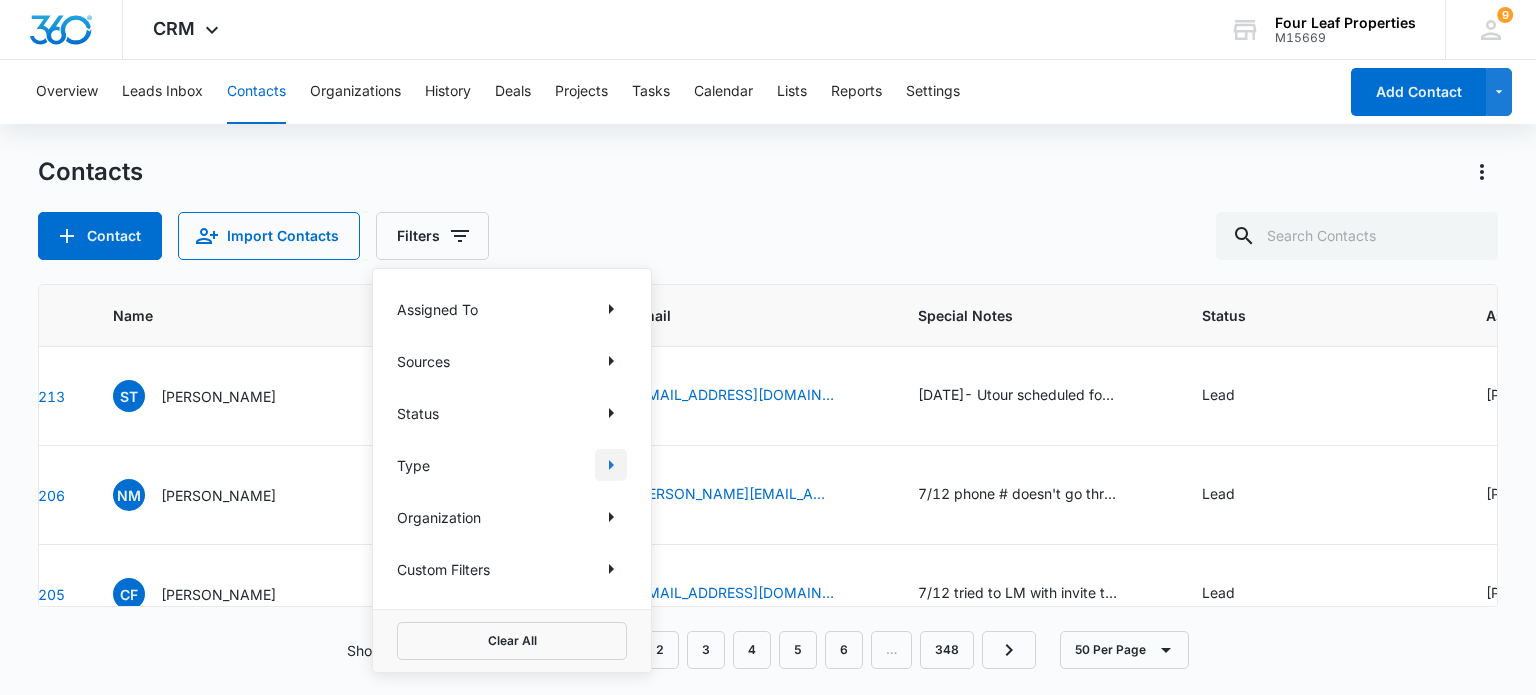 click 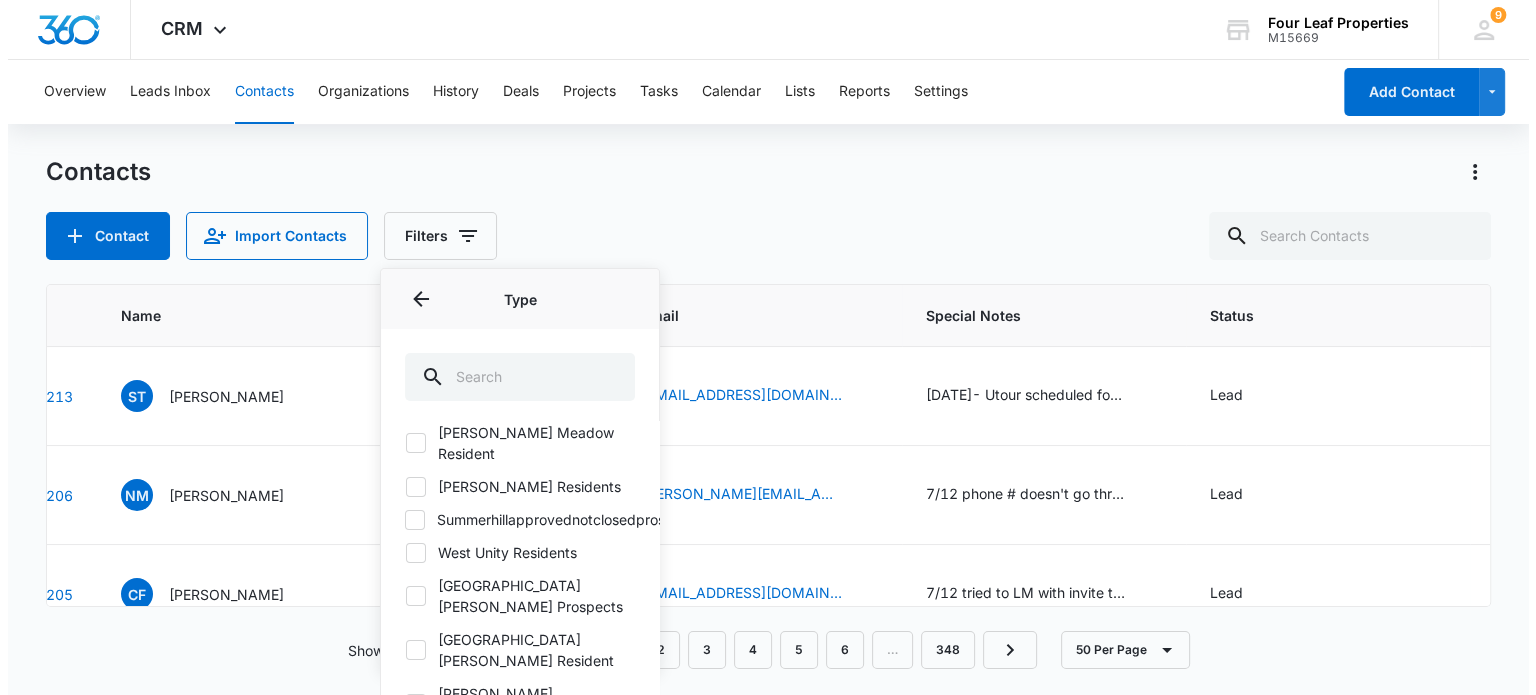 scroll, scrollTop: 604, scrollLeft: 0, axis: vertical 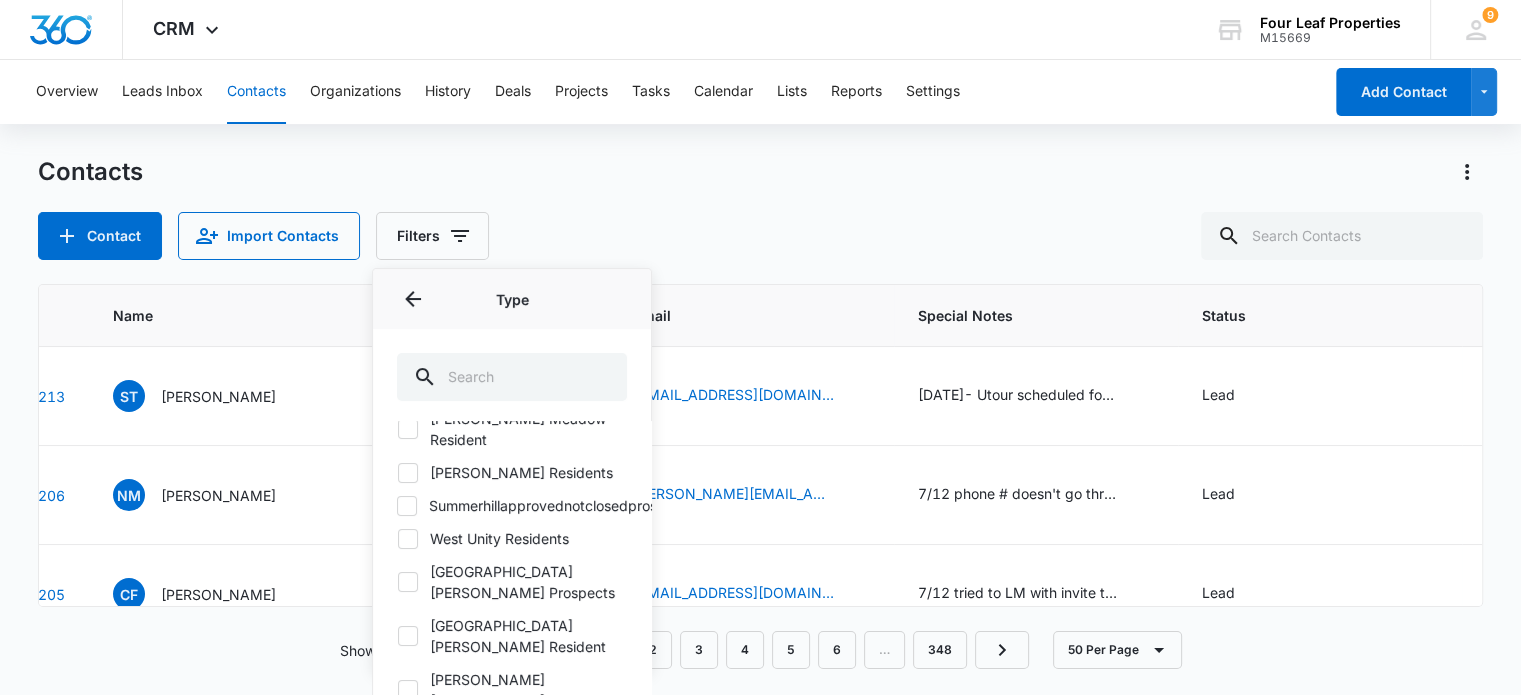 click 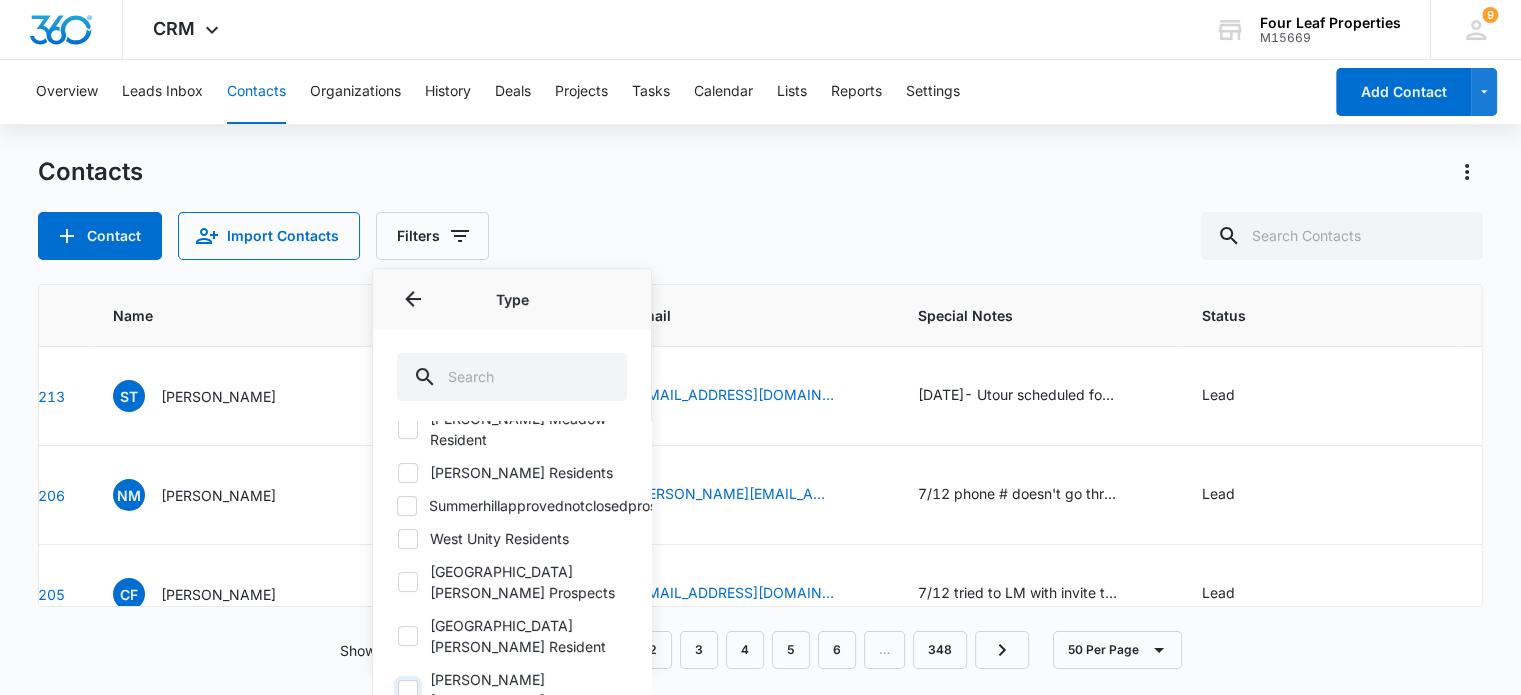 click on "Fannin Meadows Prospect" at bounding box center (397, 690) 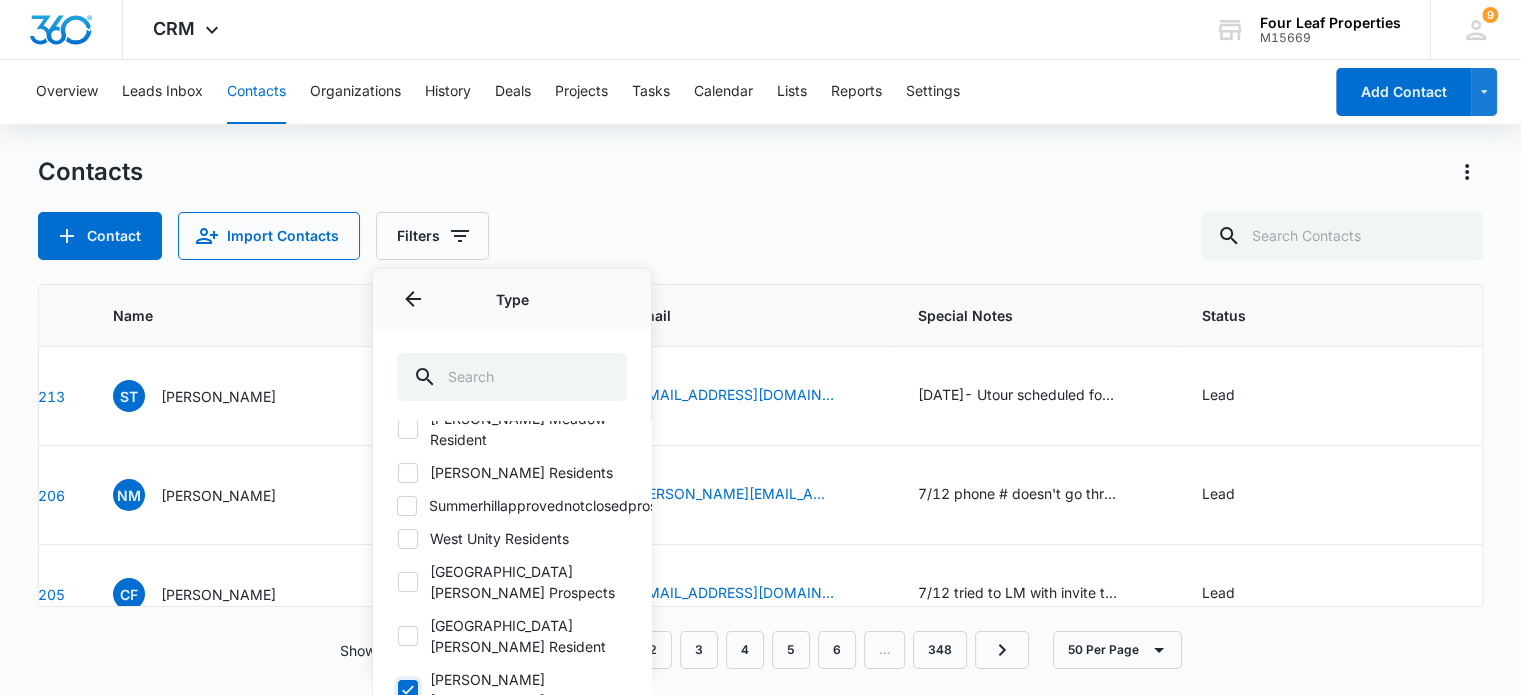 checkbox on "true" 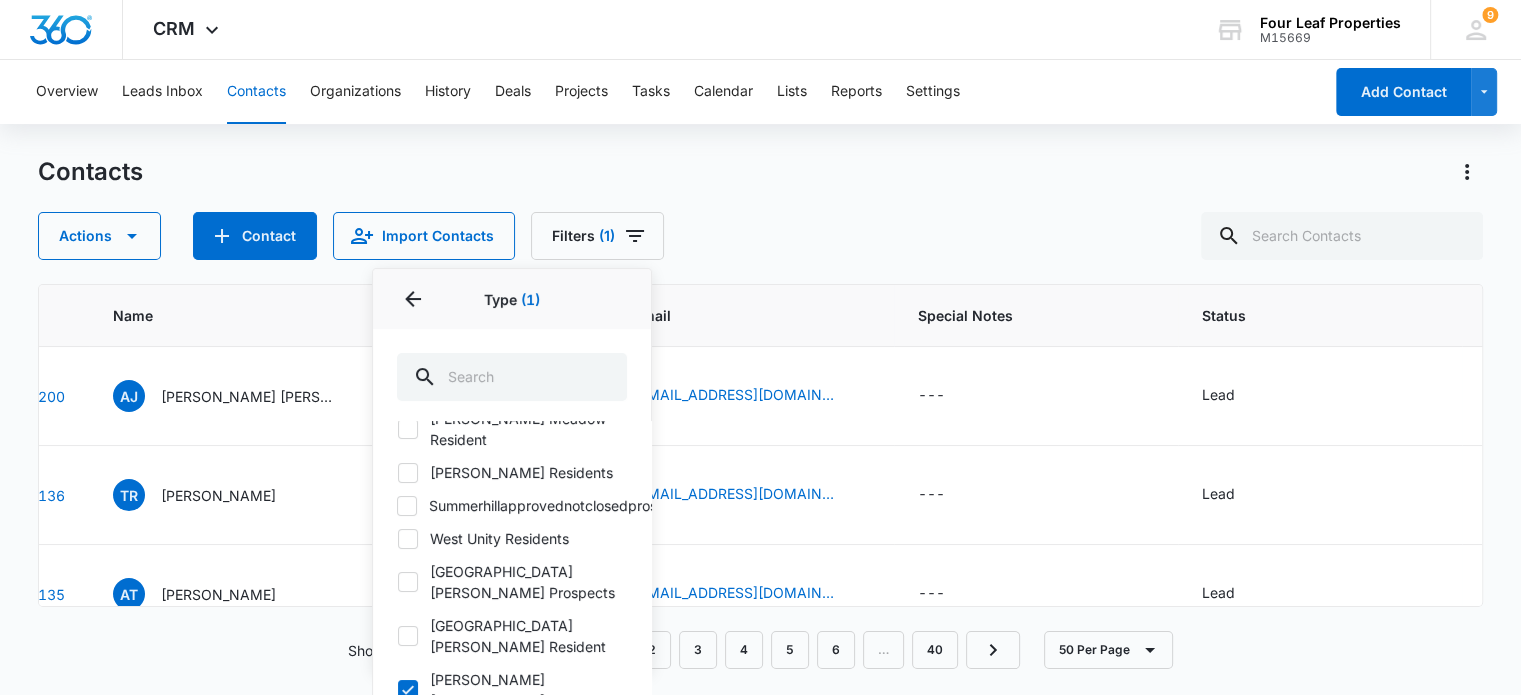 click on "Actions Contact Import Contacts Filters (1) Assigned To Sources Status Type 1 Type (1) (None) Unassigned Prospect PMS Prospect PMS Customer Summerhill Prospects North Branch Prospects No Location Prospects North Branch Residents Summerhill Resident Newburg Meadows Channel Partners Dover Glen Prospects North Branch Meadows Channel Partners General 2024 West Unity Prospects Dover Glen Channel Partners Fannin Meadow Resident Dover Glen Residents Summerhillapprovednotclosedprospect West Unity Residents Newburg Meadows Prospects Newburg Meadows Resident Fannin Meadows Prospect Bluewood Ranch Prospect Bluewood Ranch Resident Wildflower Residents Bluewood Ranch Channel Partners Wildflower Crossing Prospects Fannin Meadows Channel Partners Wildflower Channel Partners Summerhill Channel Partners Organization Custom Filters Clear All" at bounding box center (760, 236) 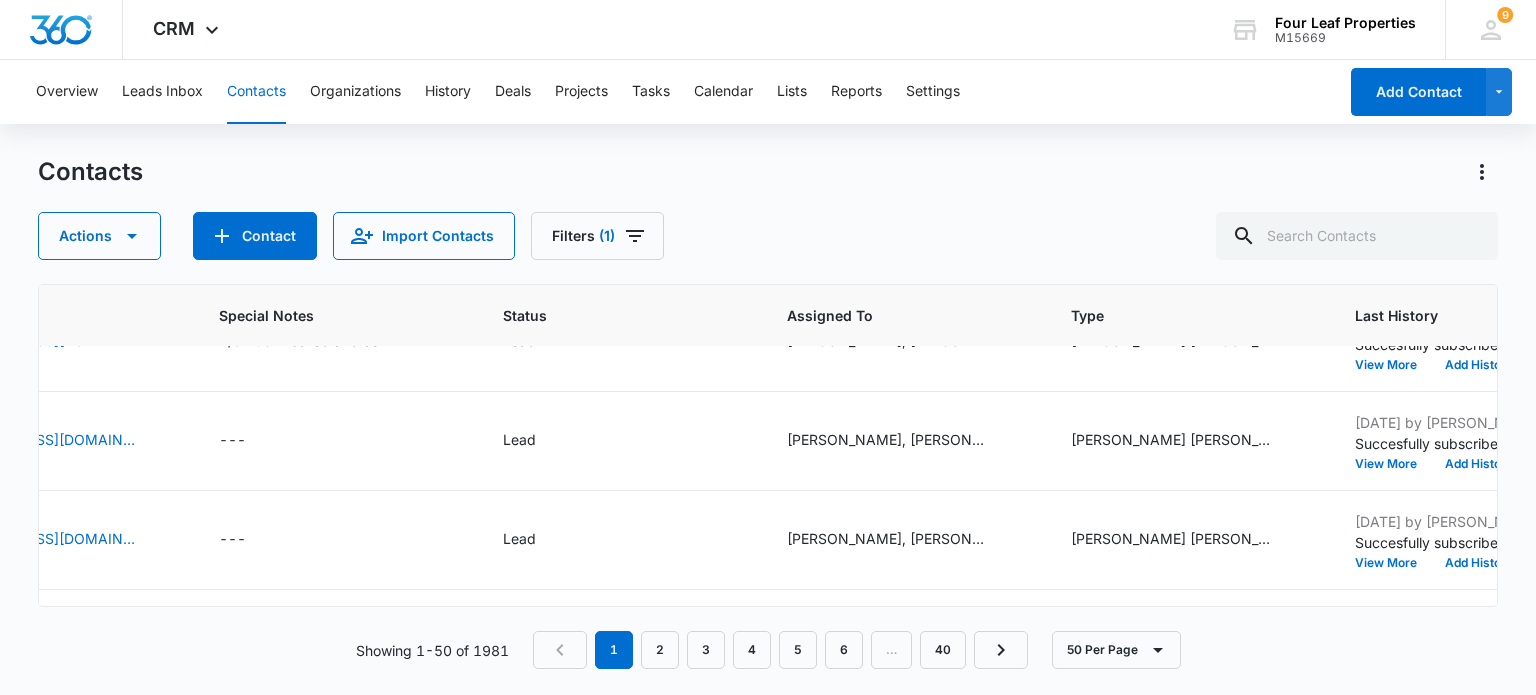 scroll, scrollTop: 0, scrollLeft: 819, axis: horizontal 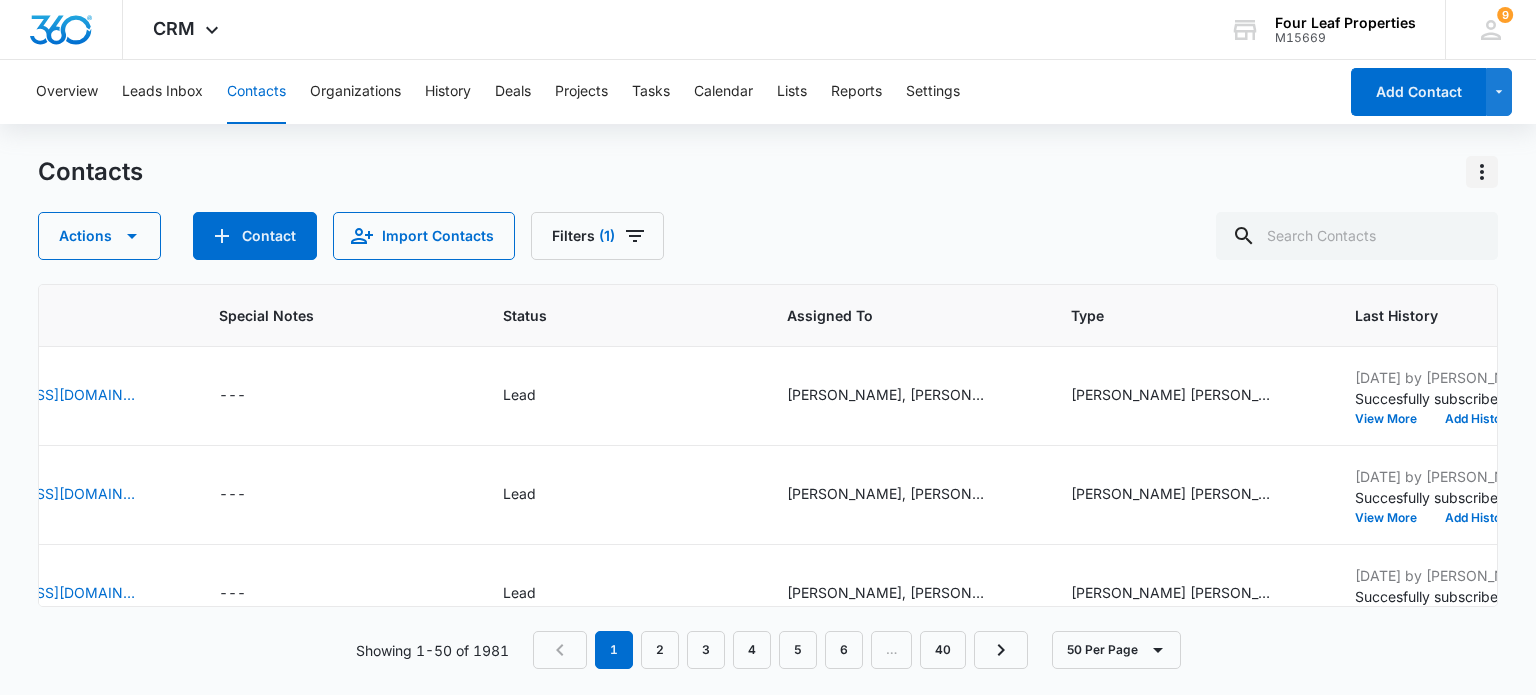 click 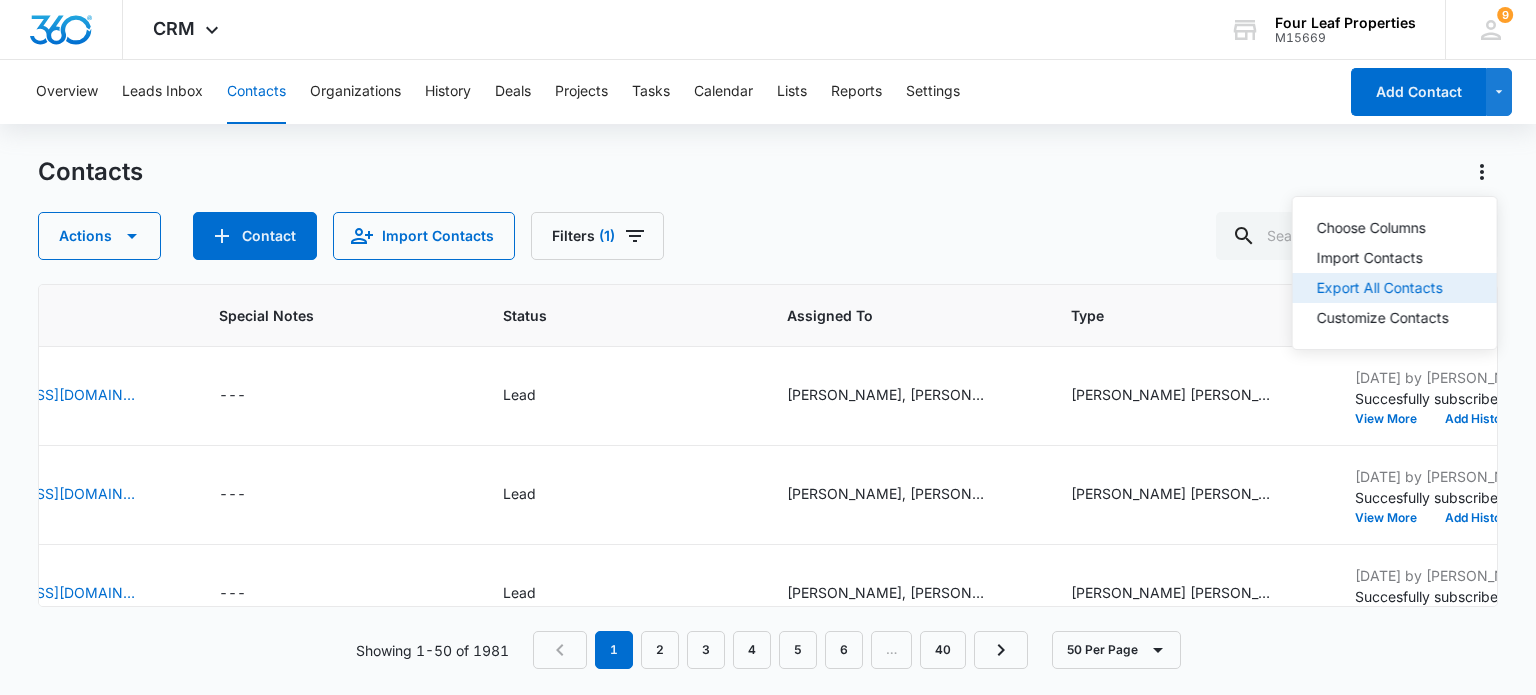 click on "Export All Contacts" at bounding box center (1383, 288) 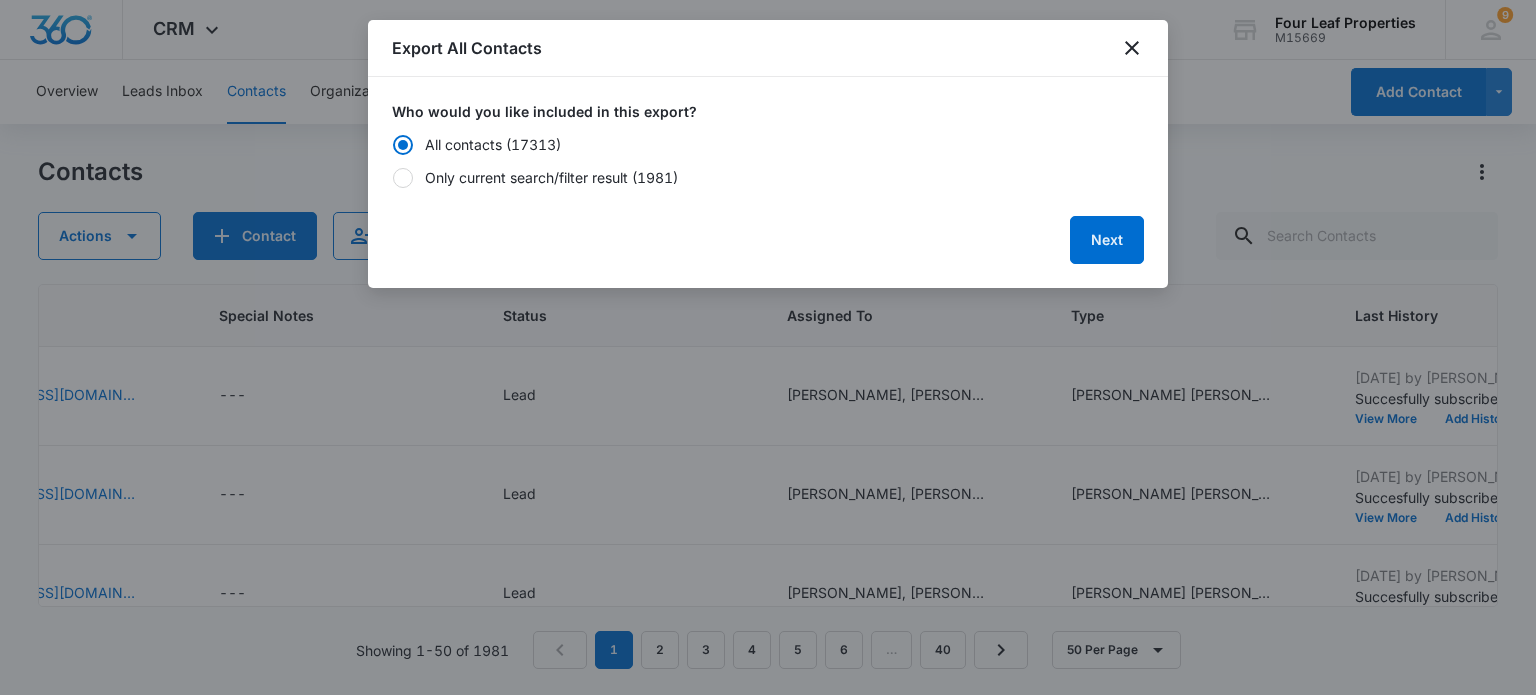 click on "Only current search/filter result (1981)" at bounding box center (551, 177) 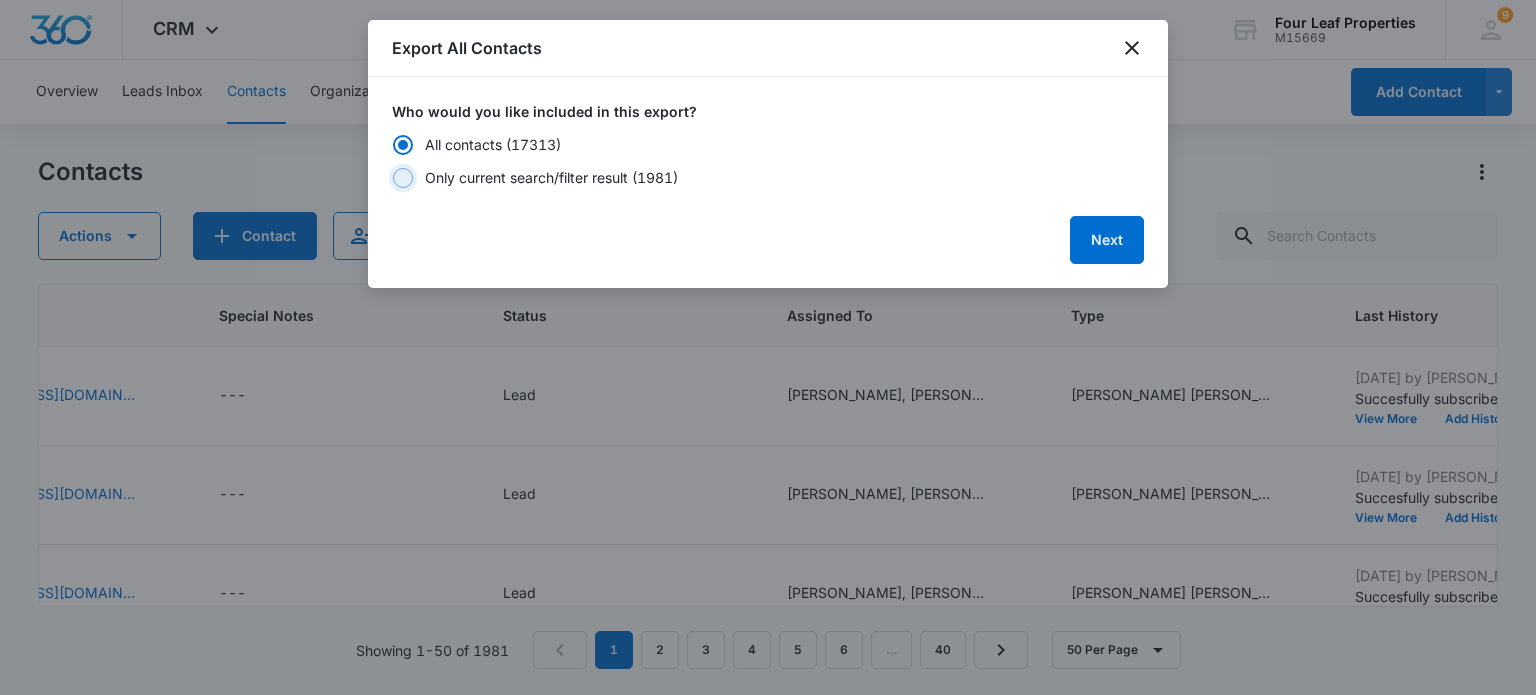 radio on "false" 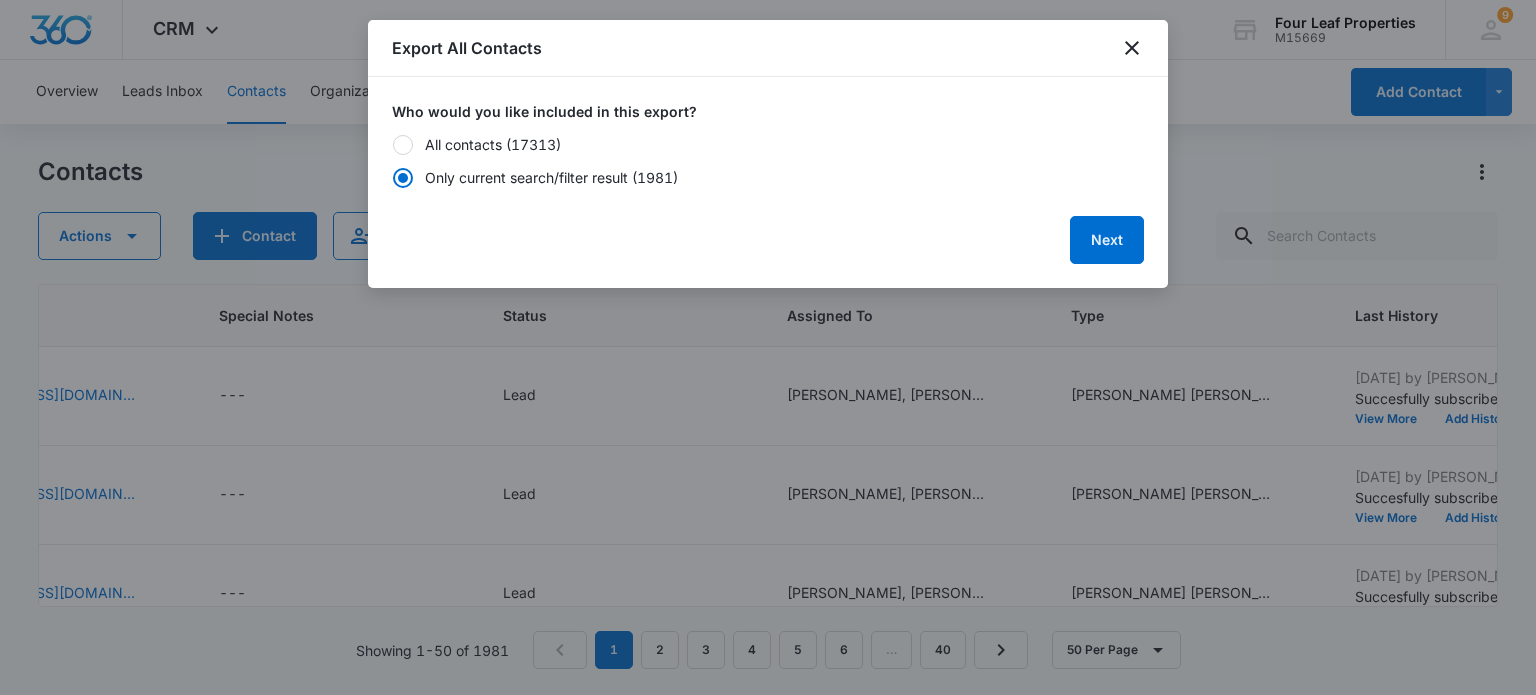 click at bounding box center (403, 178) 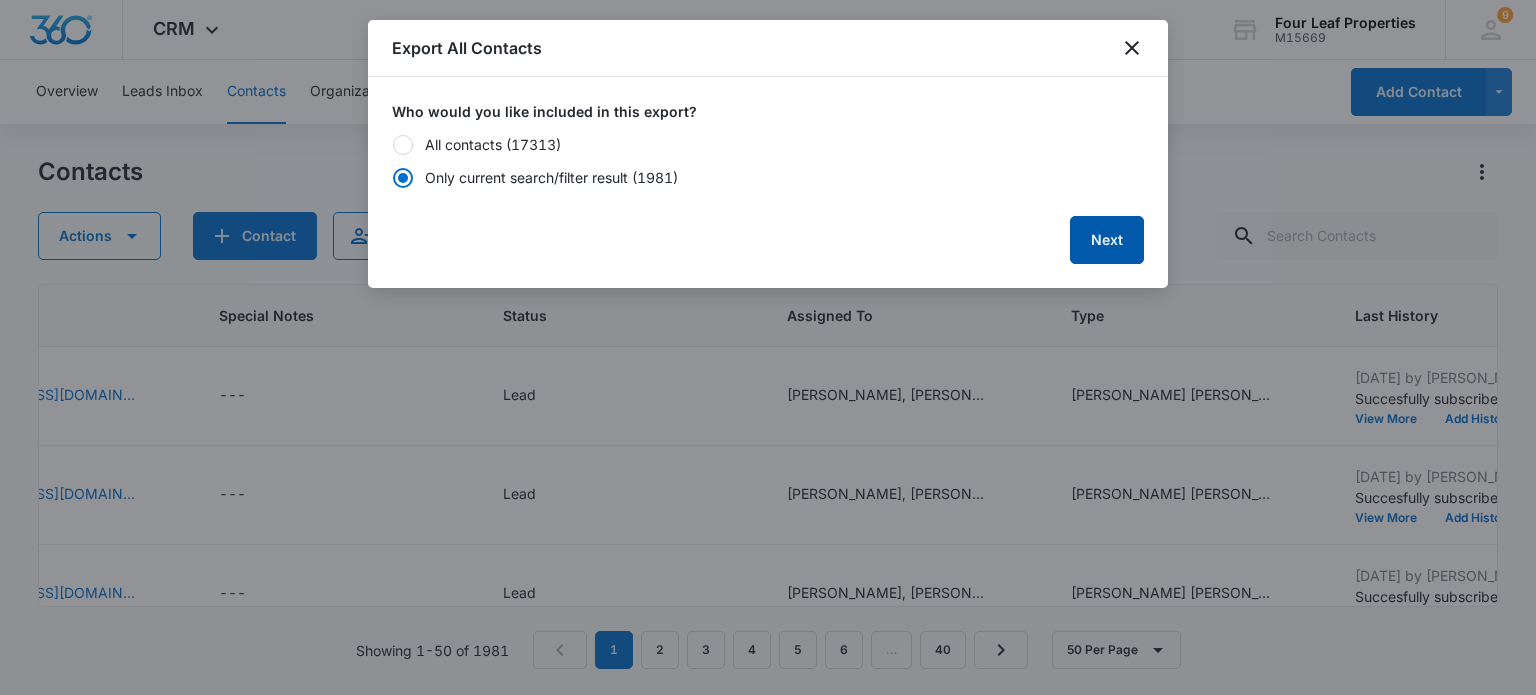 click on "Next" at bounding box center (1107, 240) 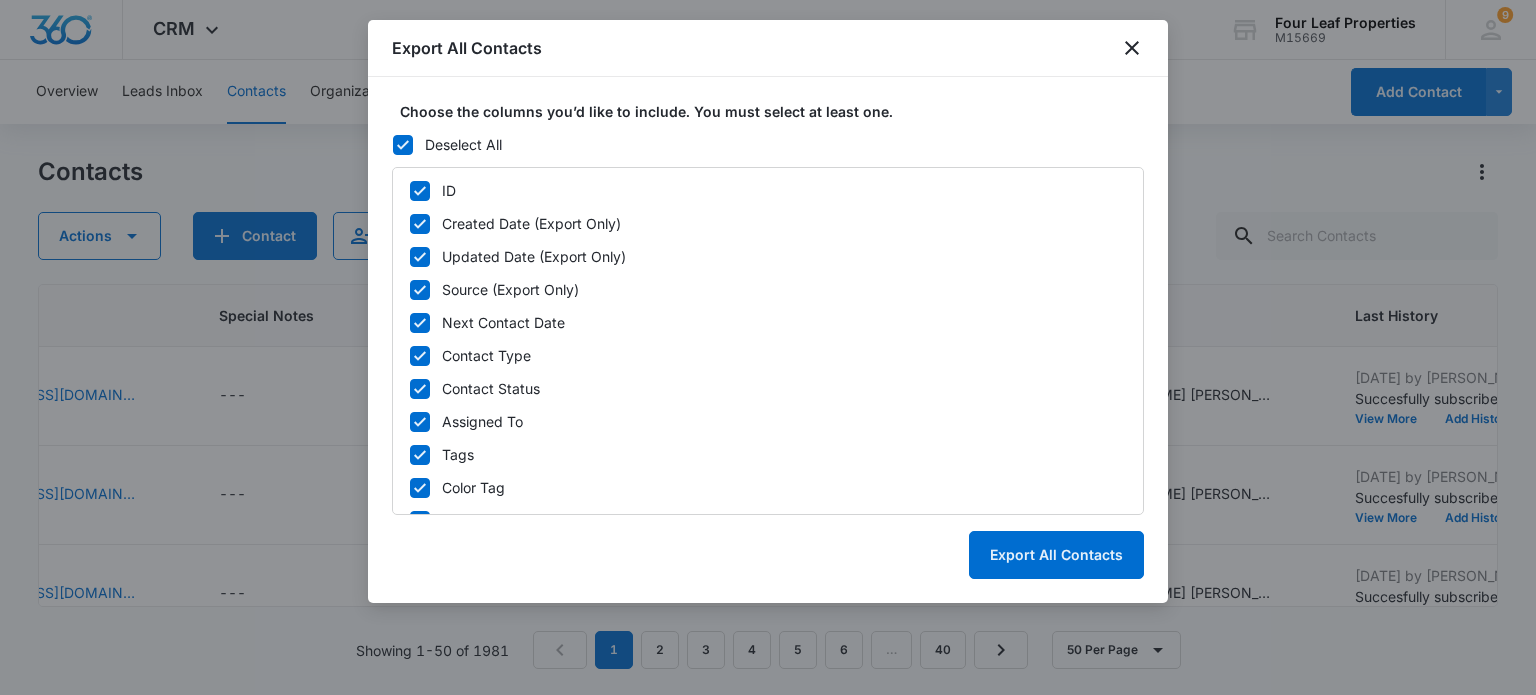 click 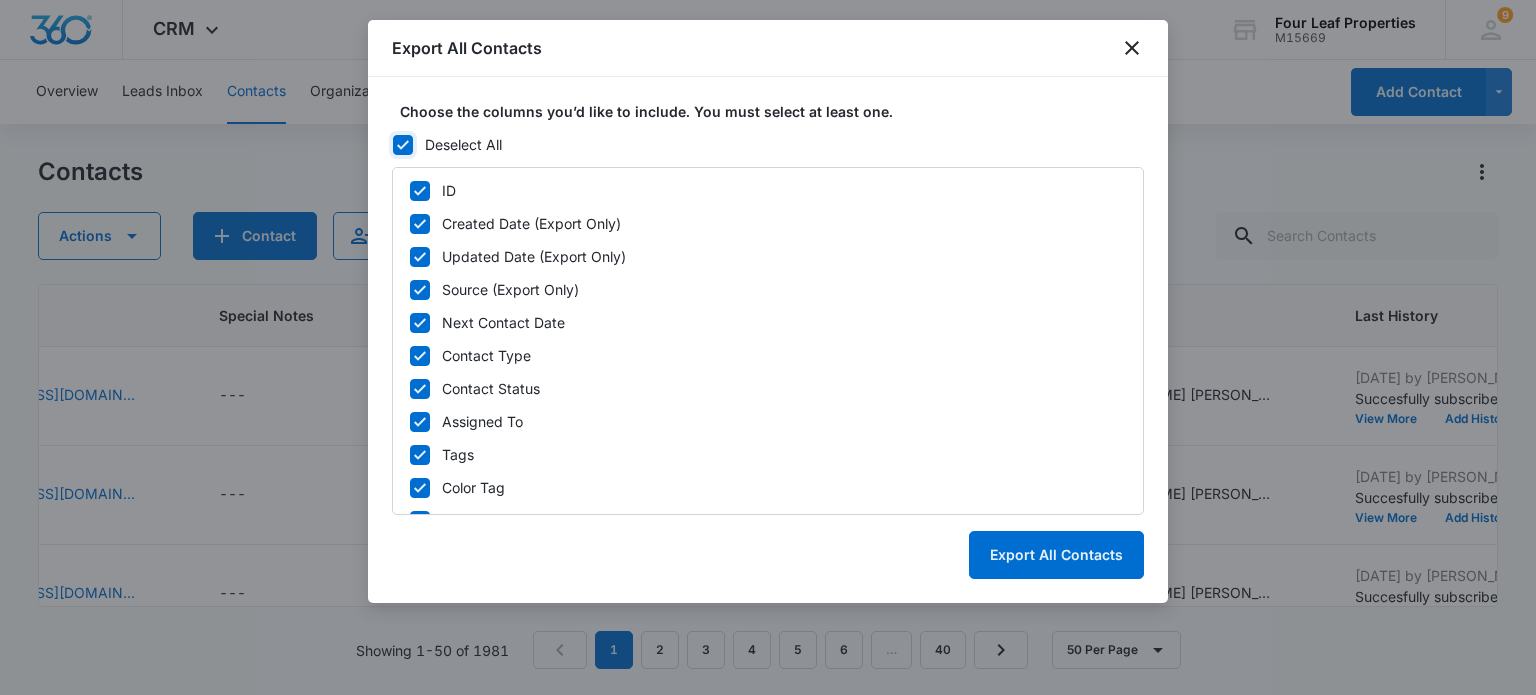 click on "Deselect All" at bounding box center [392, 145] 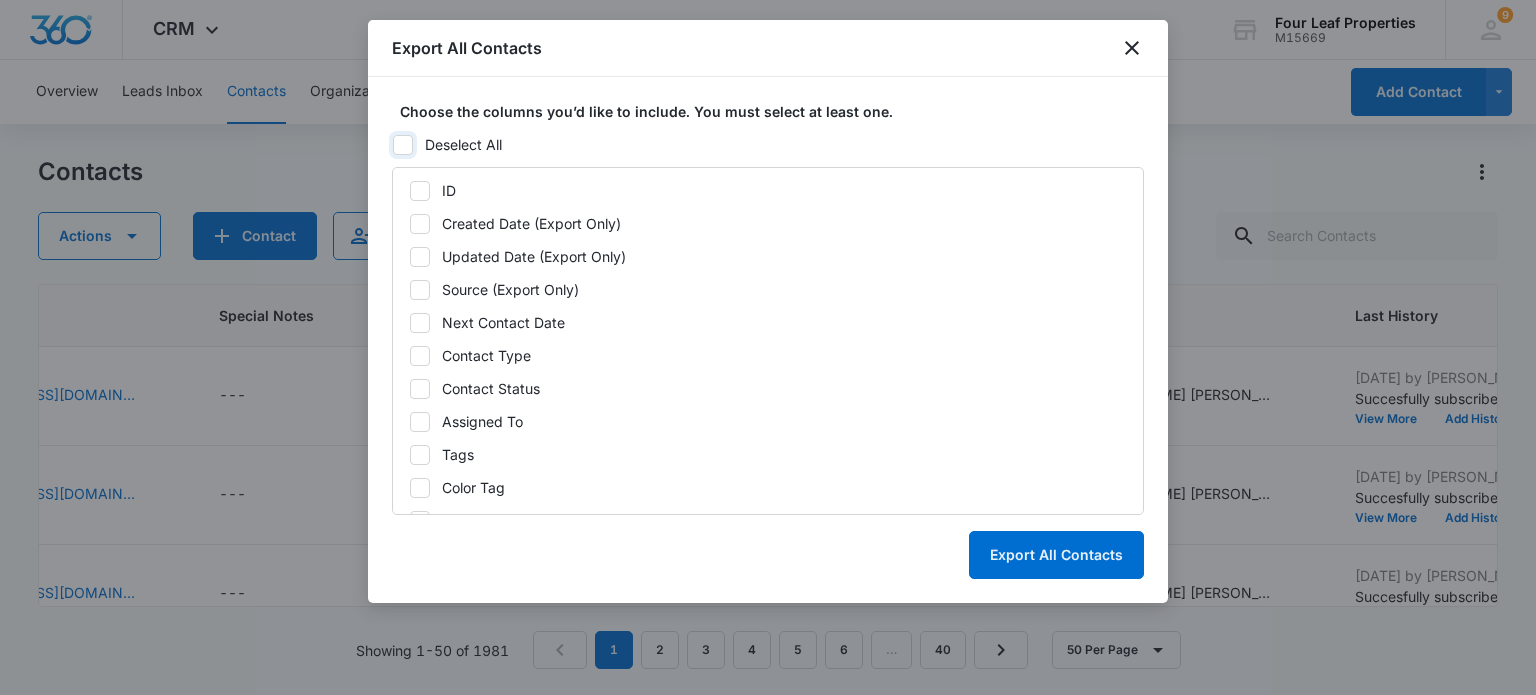 checkbox on "false" 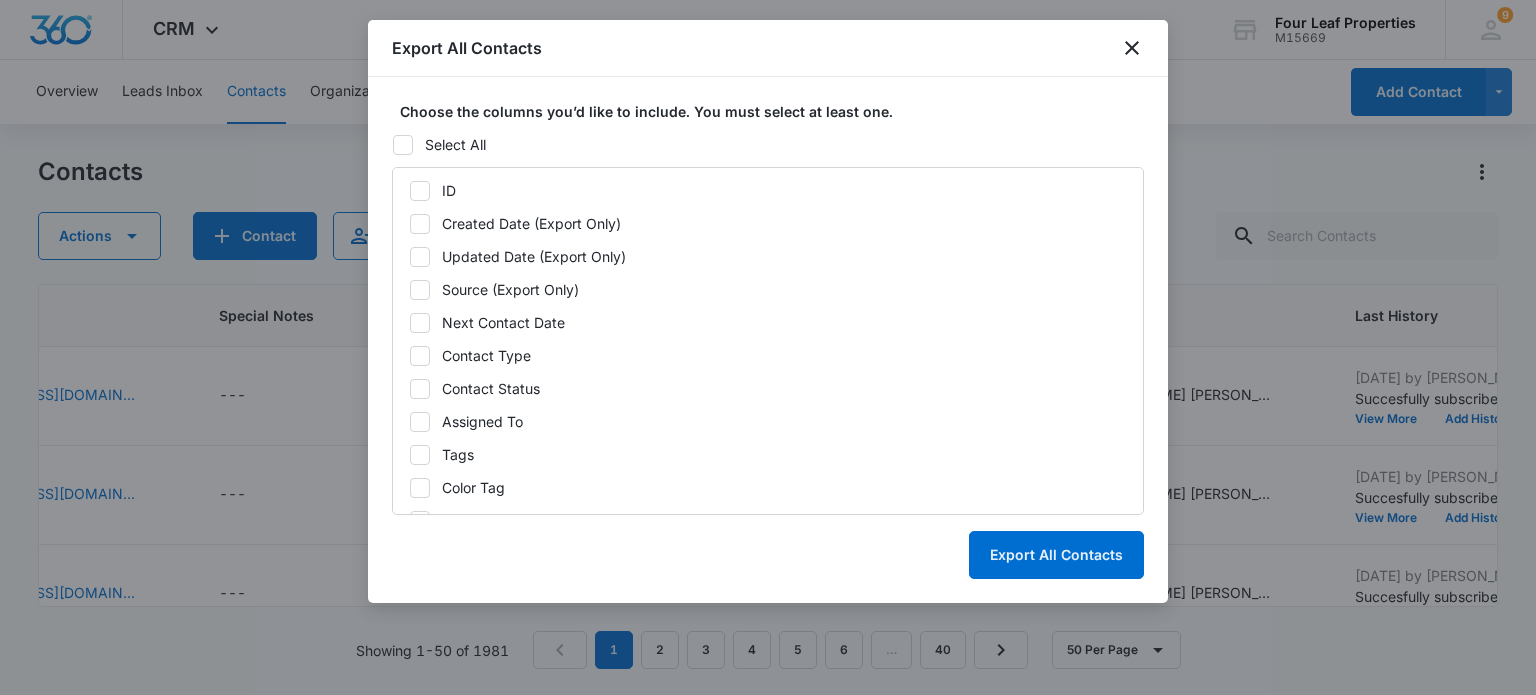 click 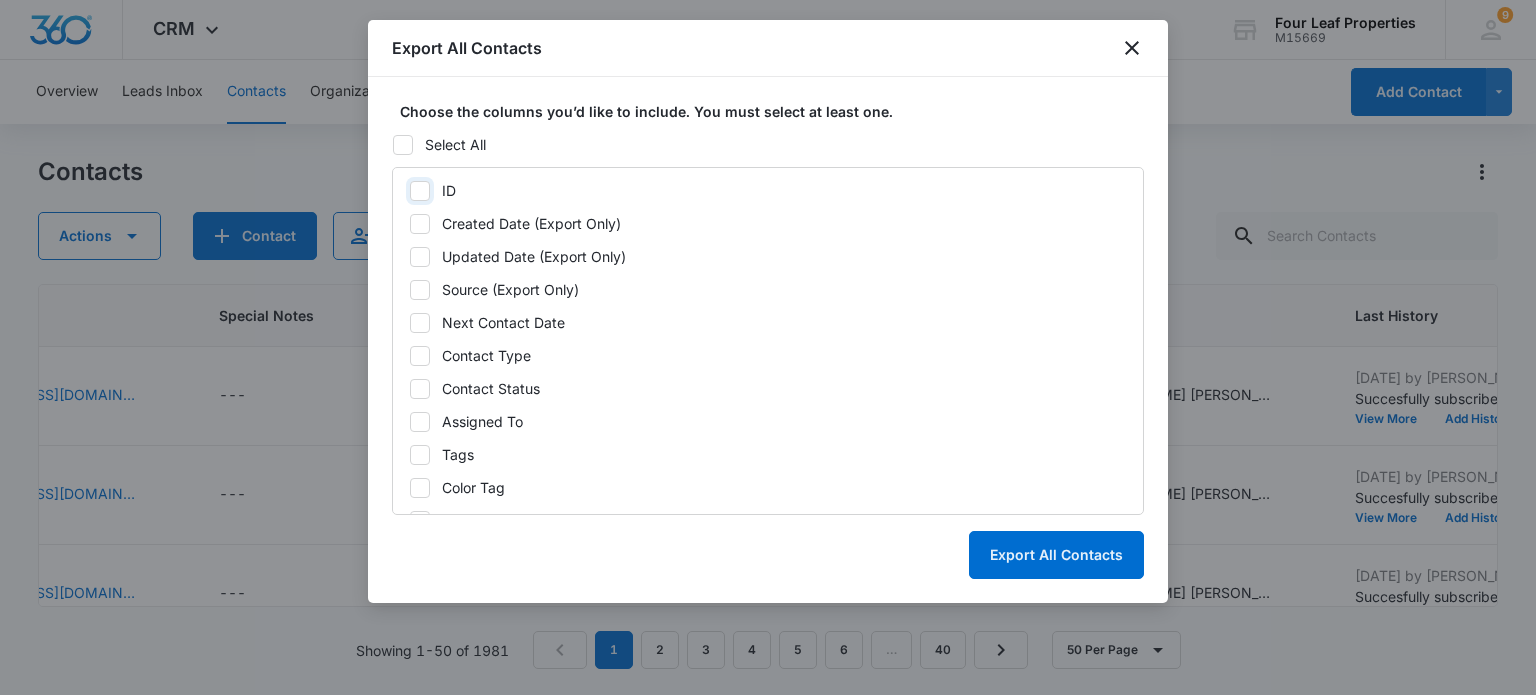 click on "ID" at bounding box center [409, 191] 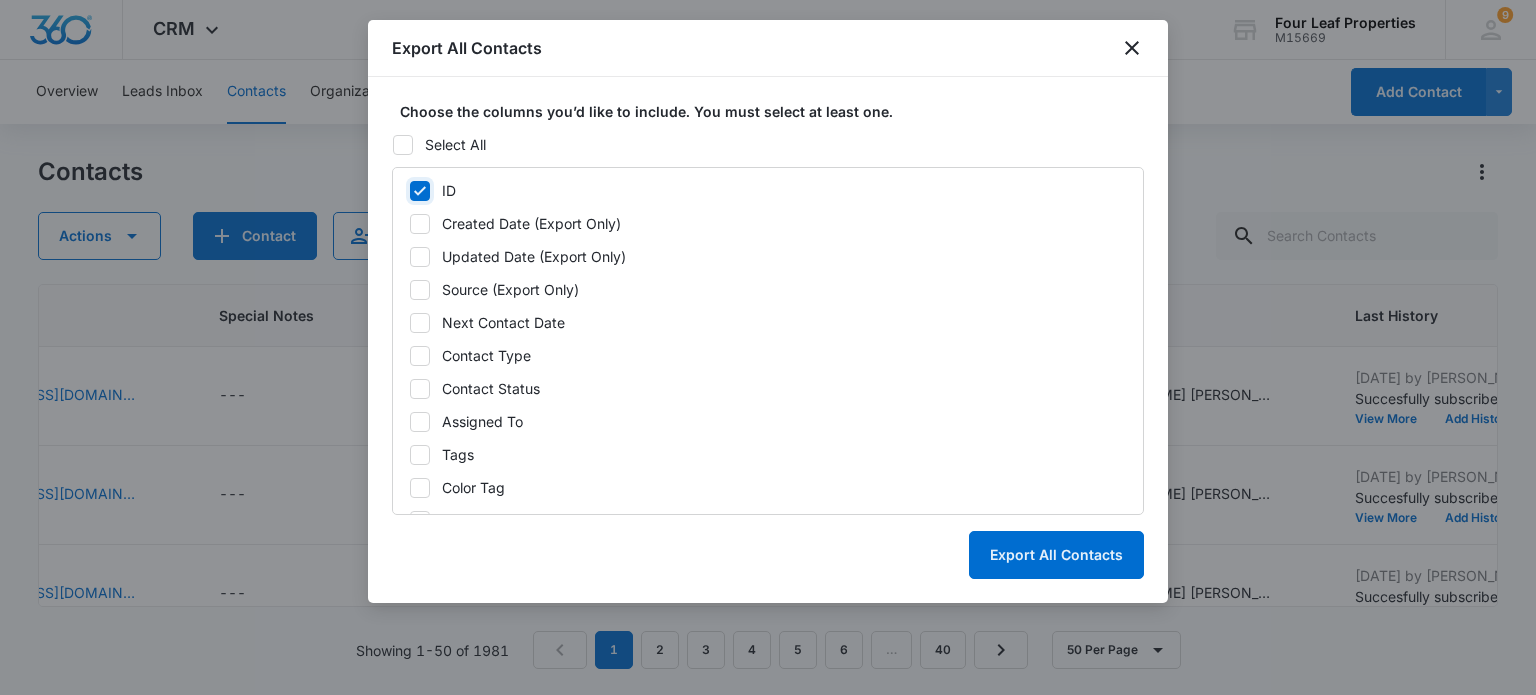 checkbox on "true" 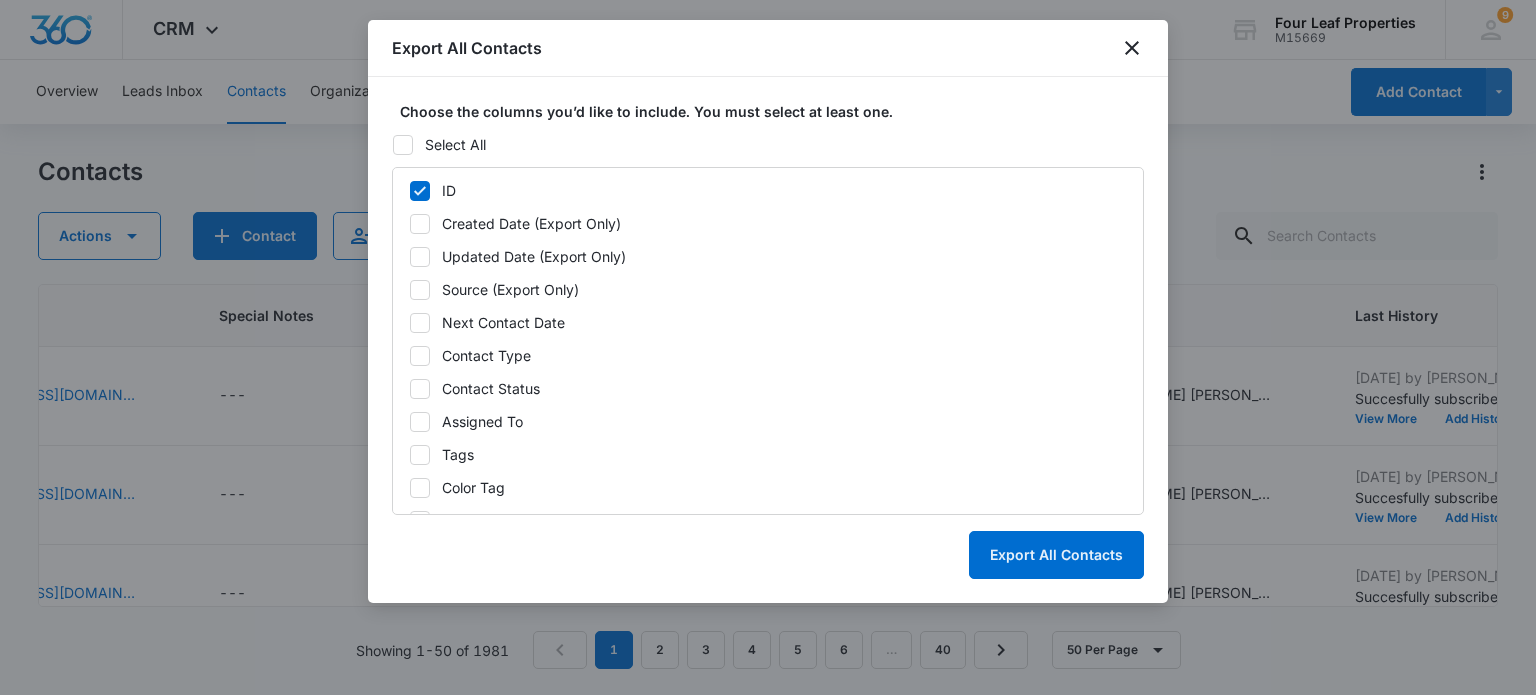 click 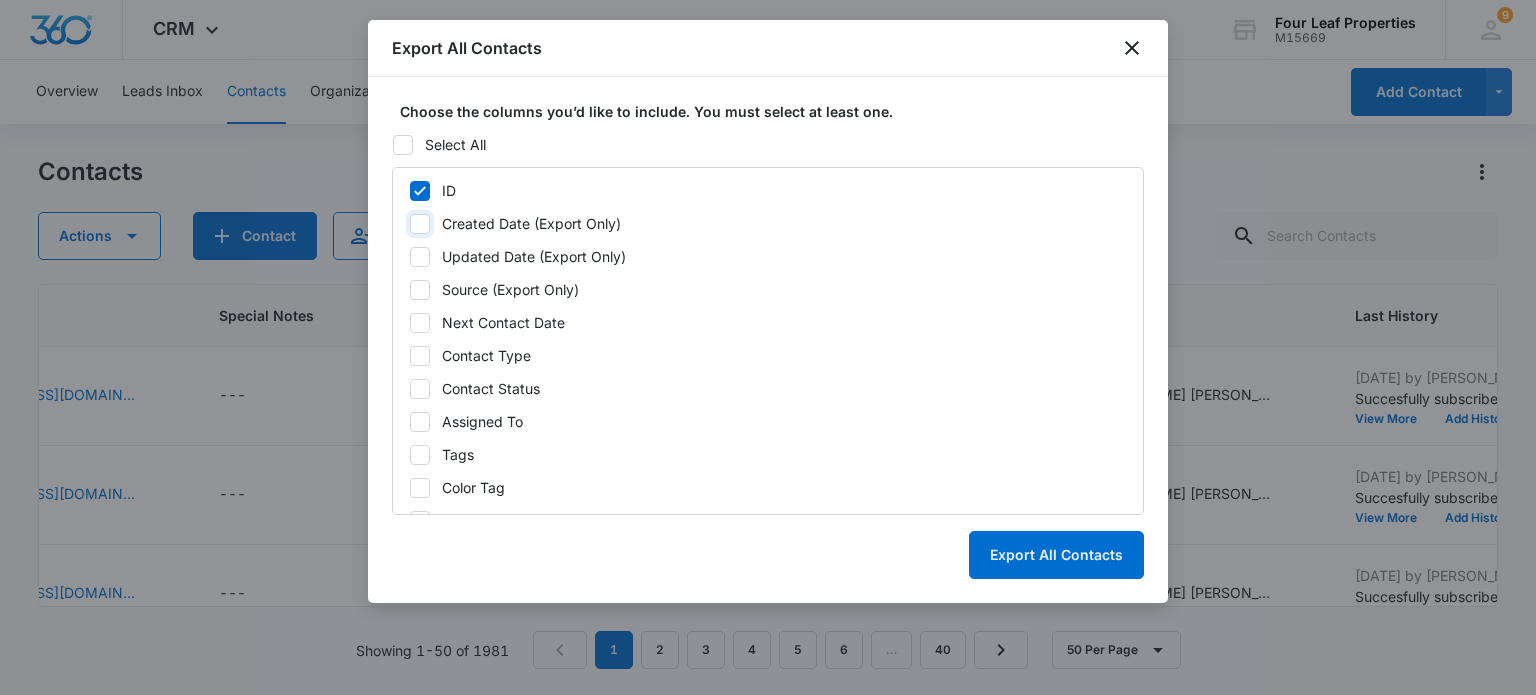 click on "Created Date (Export Only)" at bounding box center [409, 224] 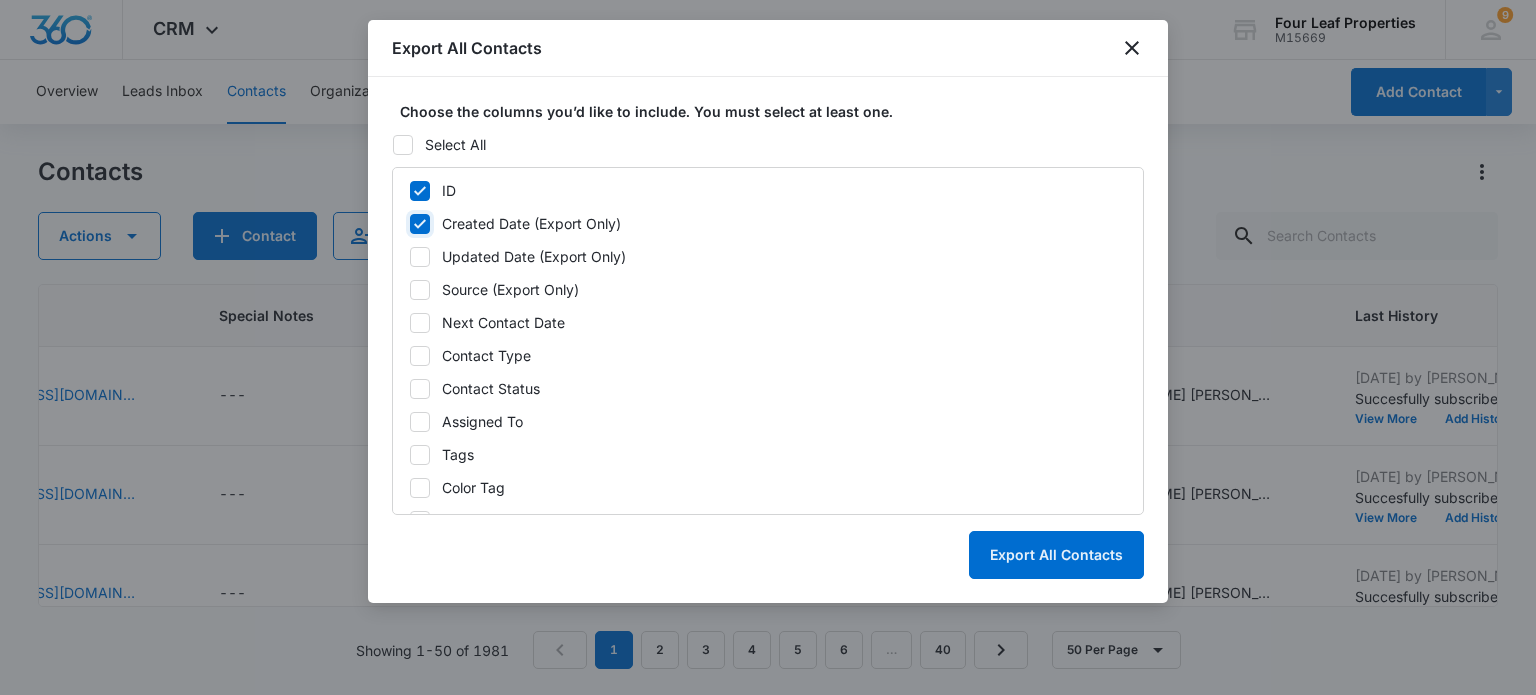checkbox on "true" 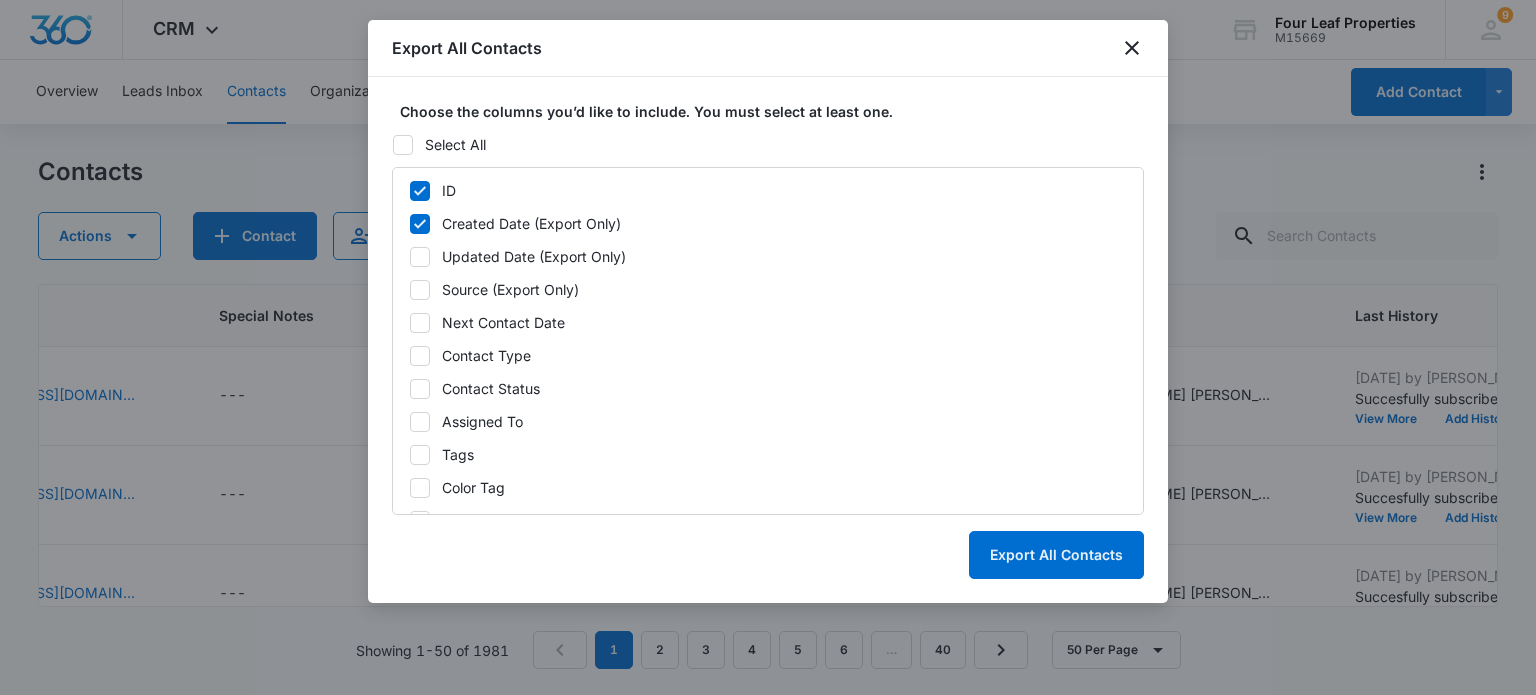 click on "ID Created Date (Export Only) Updated Date (Export Only) Source (Export Only) Next Contact Date Contact Type Contact Status Assigned To Tags Color Tag History (Export Only) Organization Name (Export Only) Contact Name/First Name Contact Name/Last Name Phone Cell Phone Work Phone Community Manager Community Owner Address/Street Address/City Address/State Address/Zip Address/Country Special Notes How Many Lots Email Color Tag Occupancy Website Facebook Page Linkedin Google Which Community Are You Interested In? Investor Name Anything else you would like to share with us? Company Name Message LiveChat Reference URL Qualifying Status Unit Account # Contacts UDF:   Relative's  Address Property Subject Referrals First & Last Name  Referrals/Street  Referrals/Address Line 2  Referrals/City  Referrals/State  Referrals/Zip  Referrals/Country  Referrals Email  Referrals Phone" at bounding box center [768, 341] 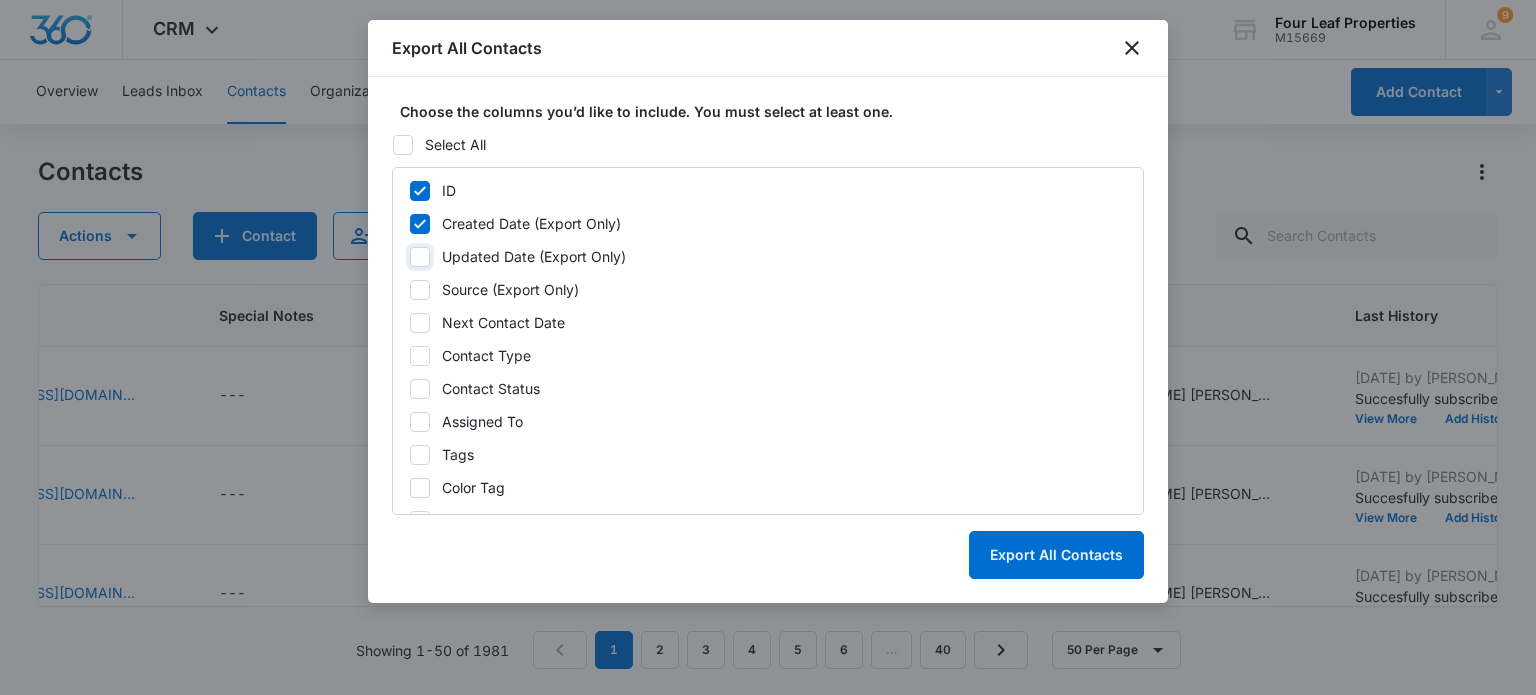click on "Updated Date (Export Only)" at bounding box center [409, 257] 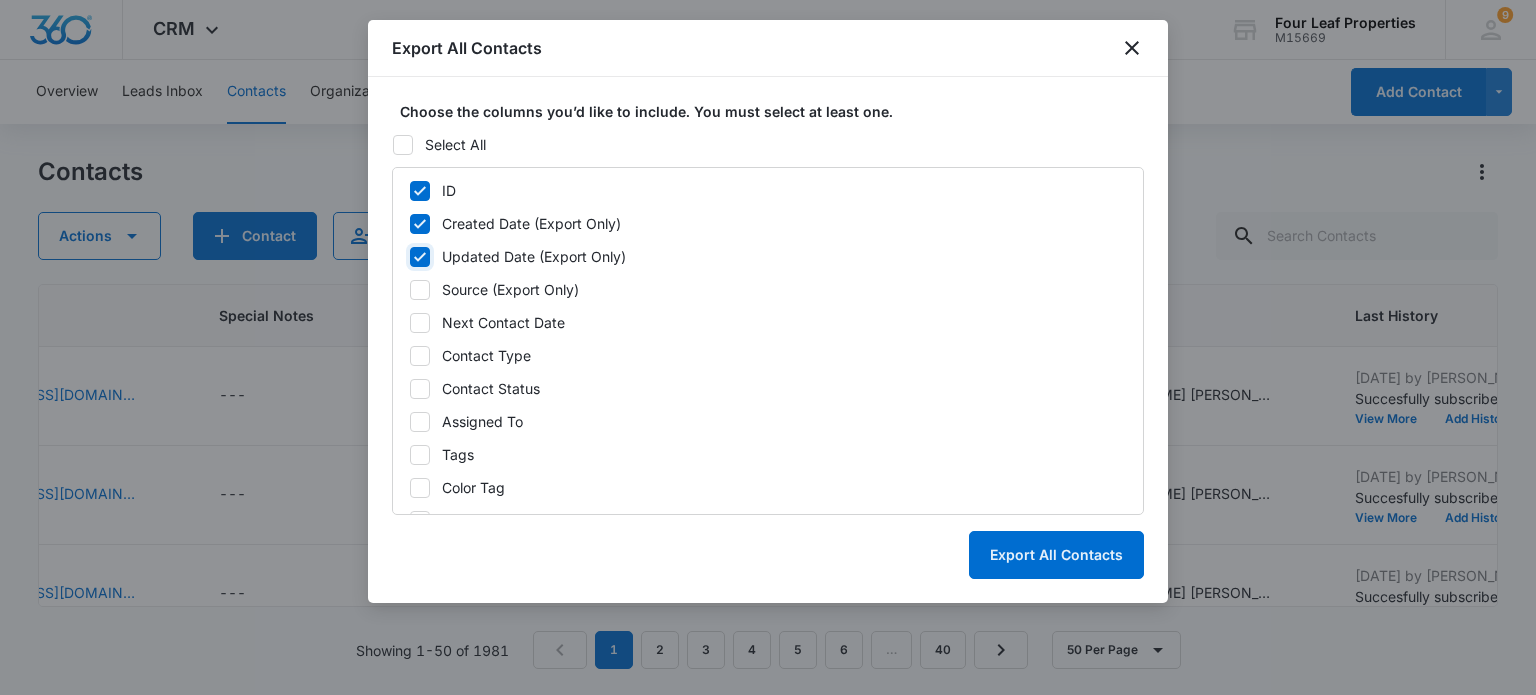 checkbox on "true" 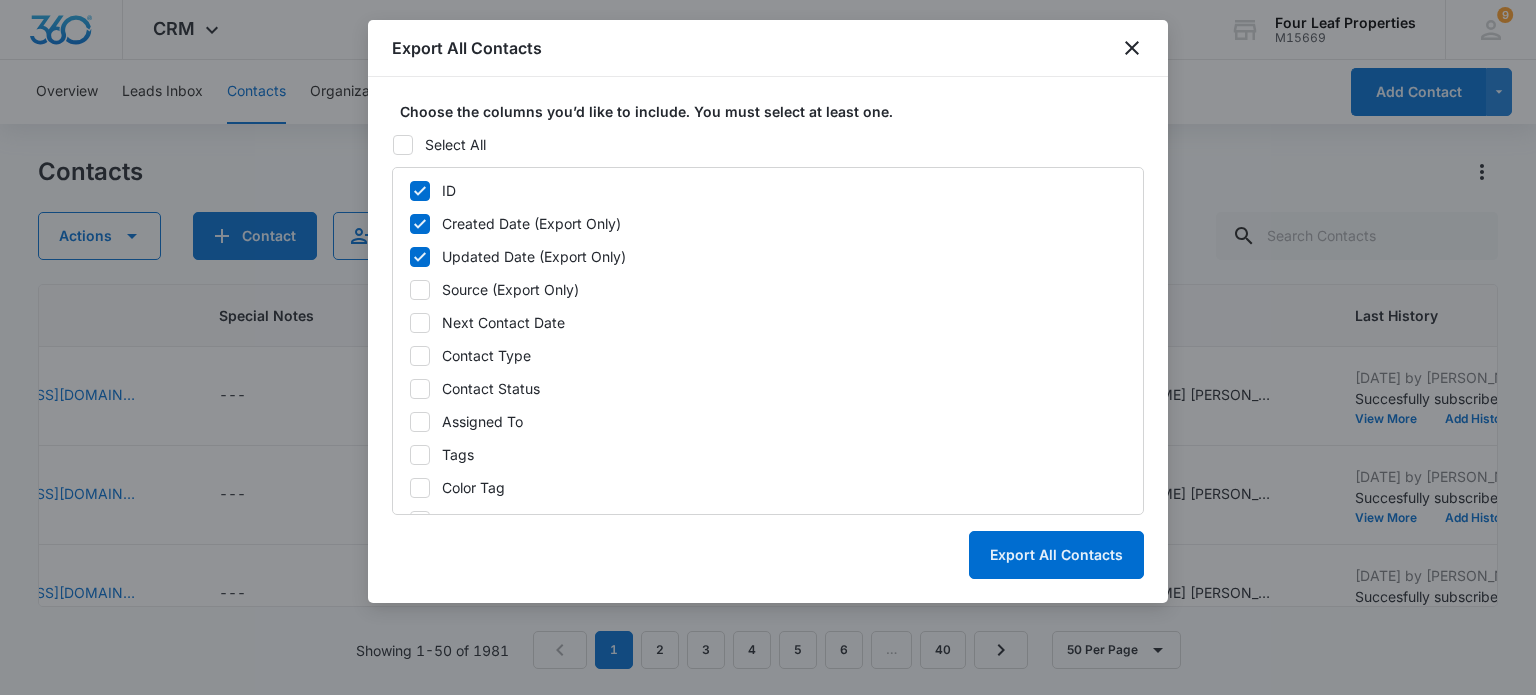 click 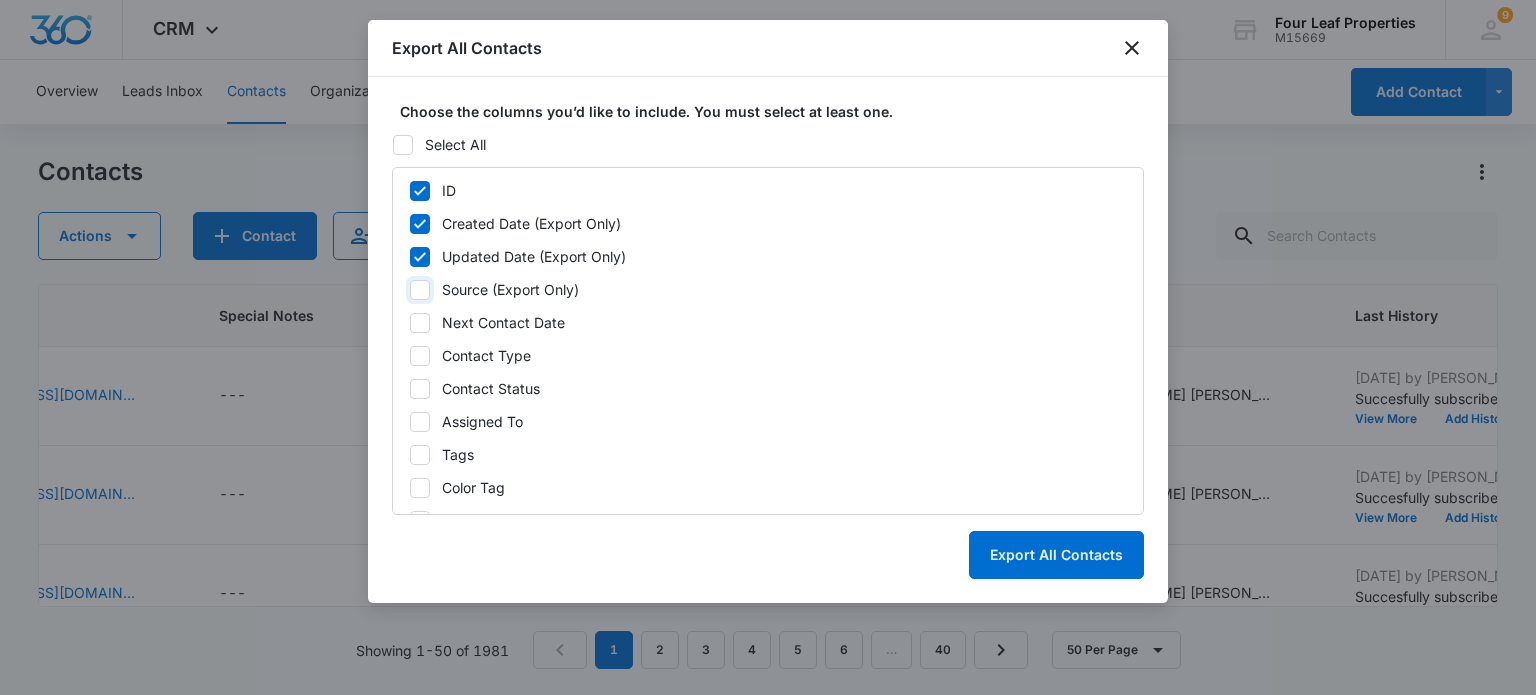 click on "Source (Export Only)" at bounding box center (409, 290) 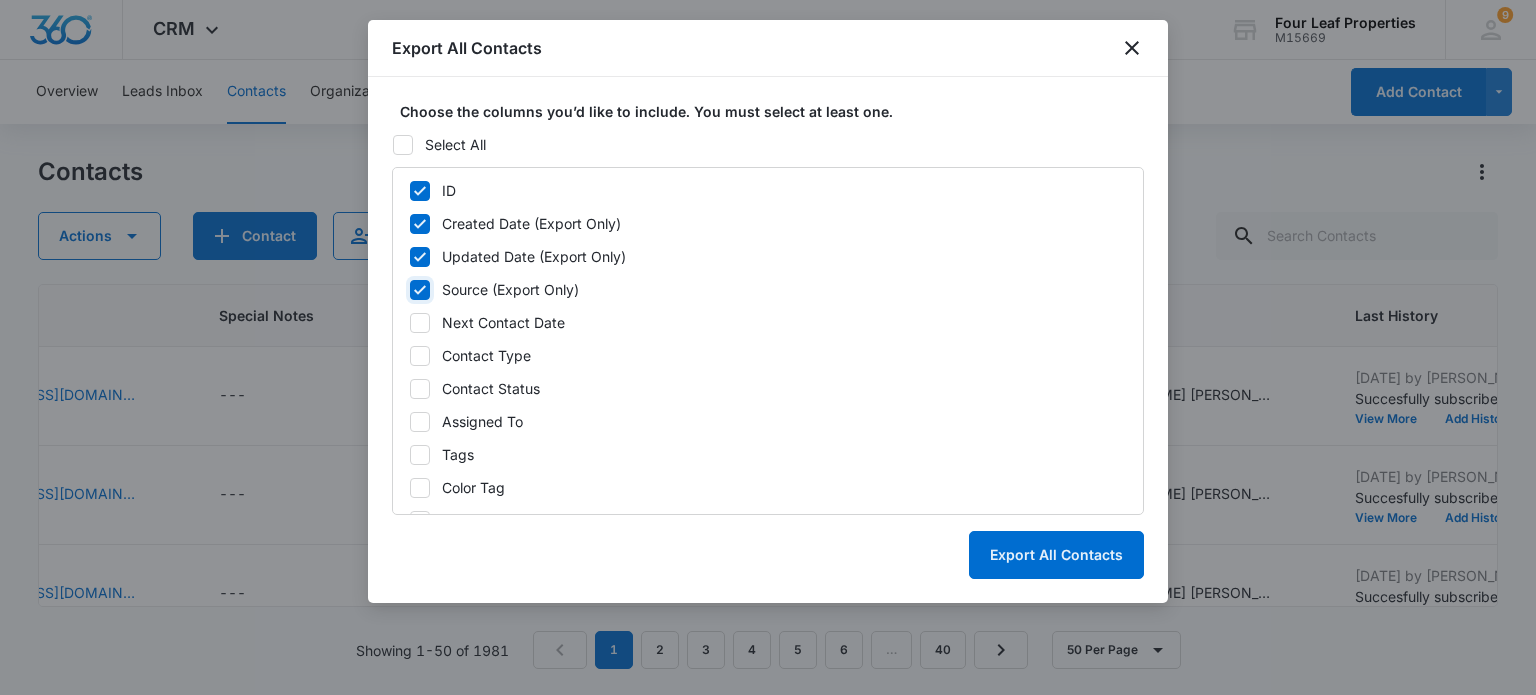 checkbox on "true" 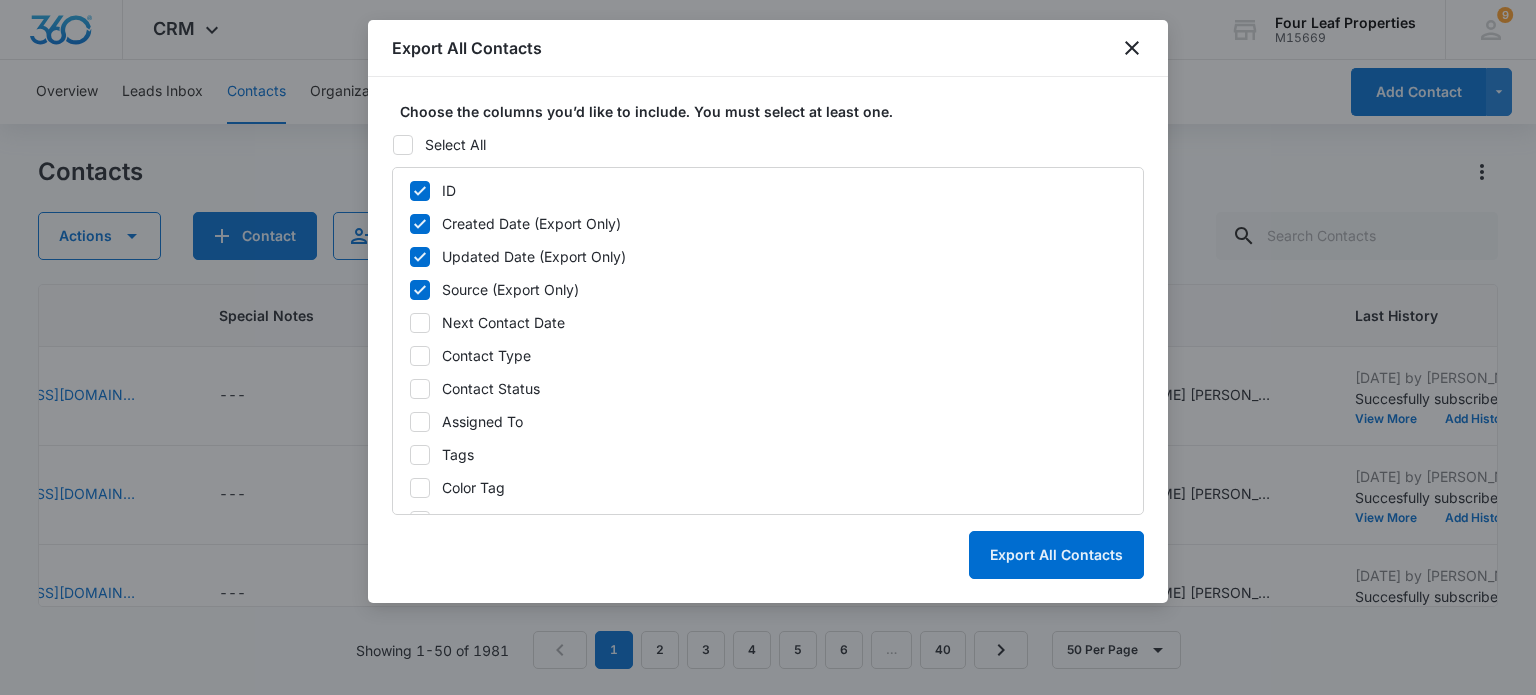 click 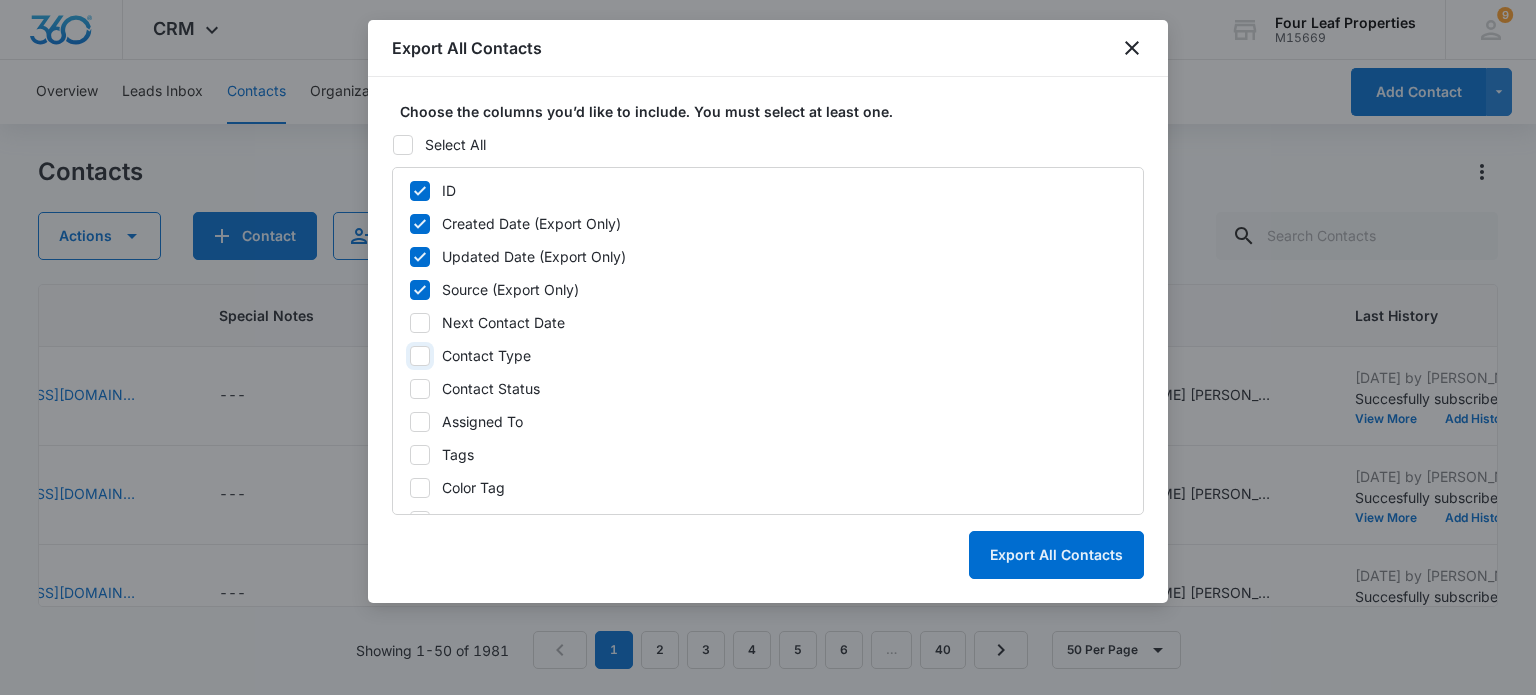 click on "Contact Type" at bounding box center (409, 356) 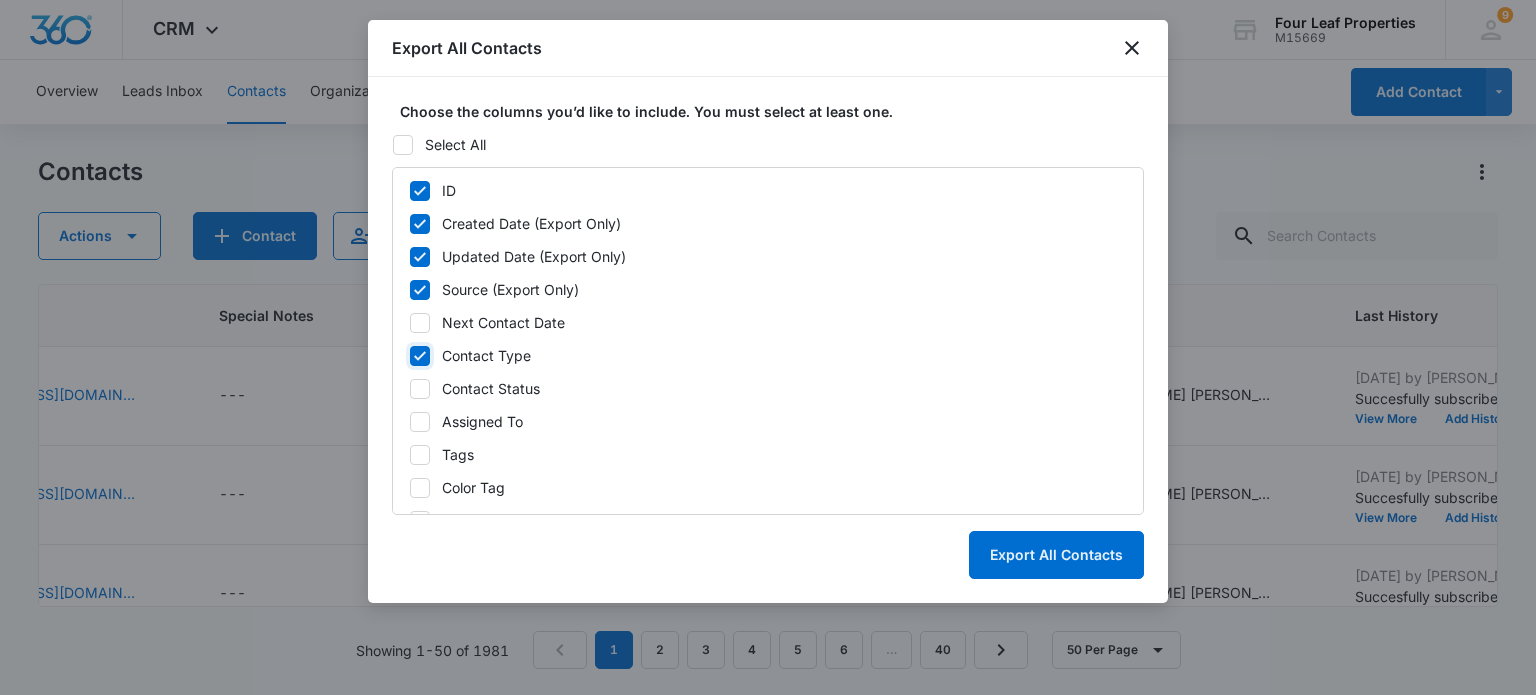 checkbox on "true" 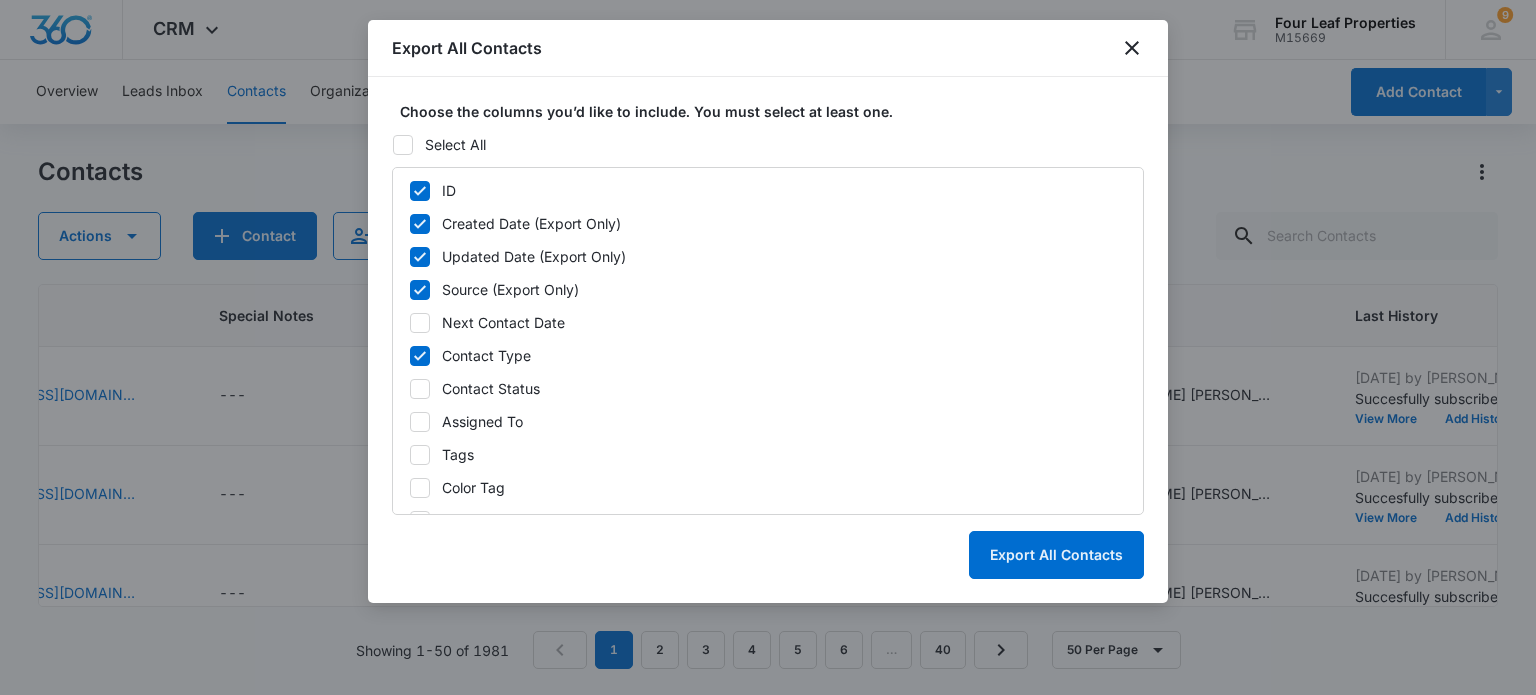 click 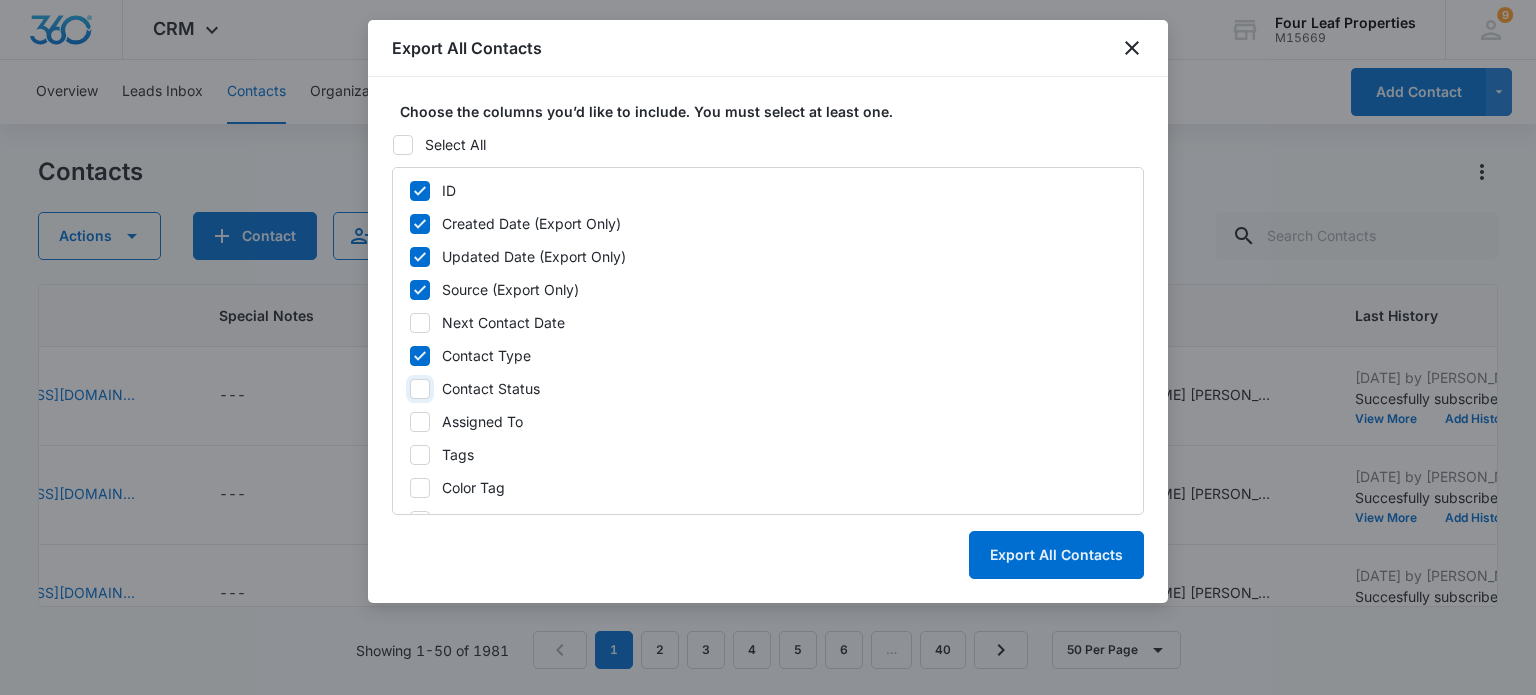 click on "Contact Status" at bounding box center (409, 389) 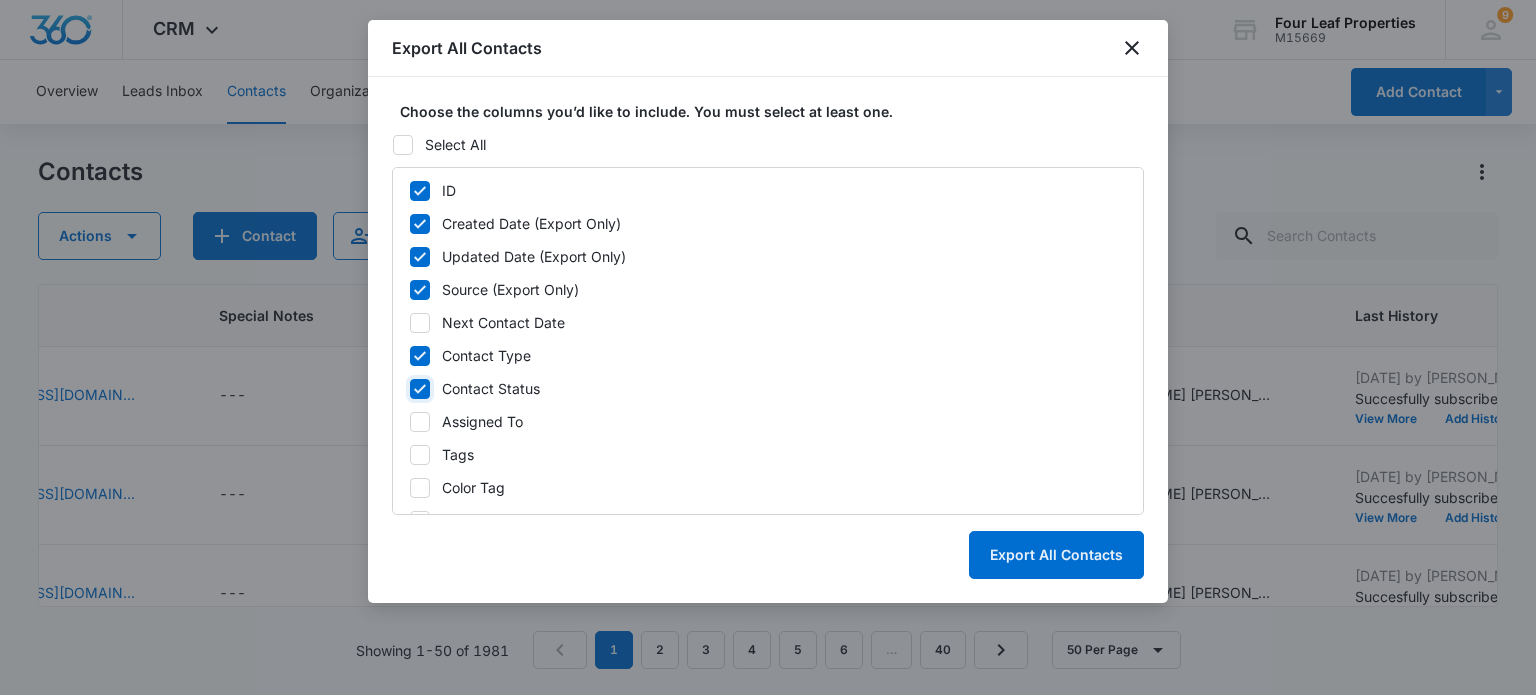 checkbox on "true" 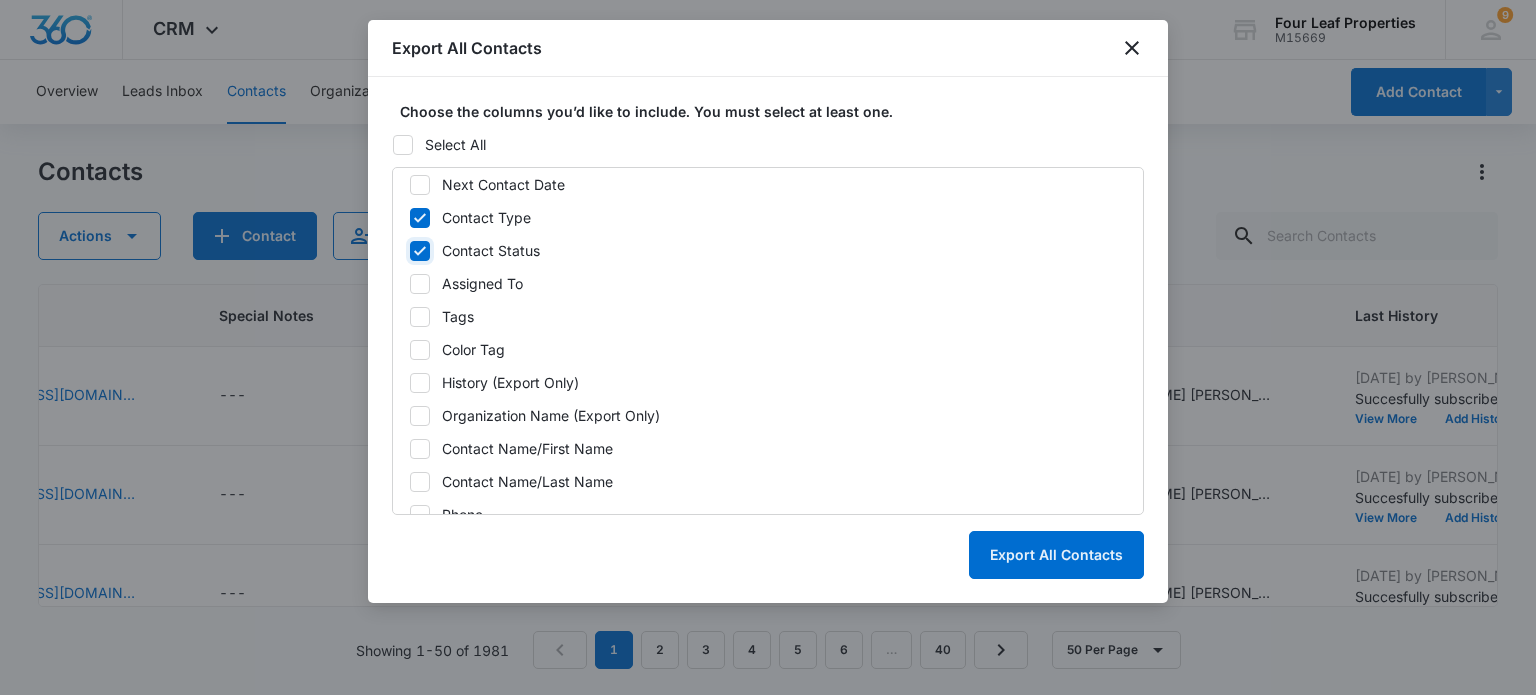 scroll, scrollTop: 136, scrollLeft: 0, axis: vertical 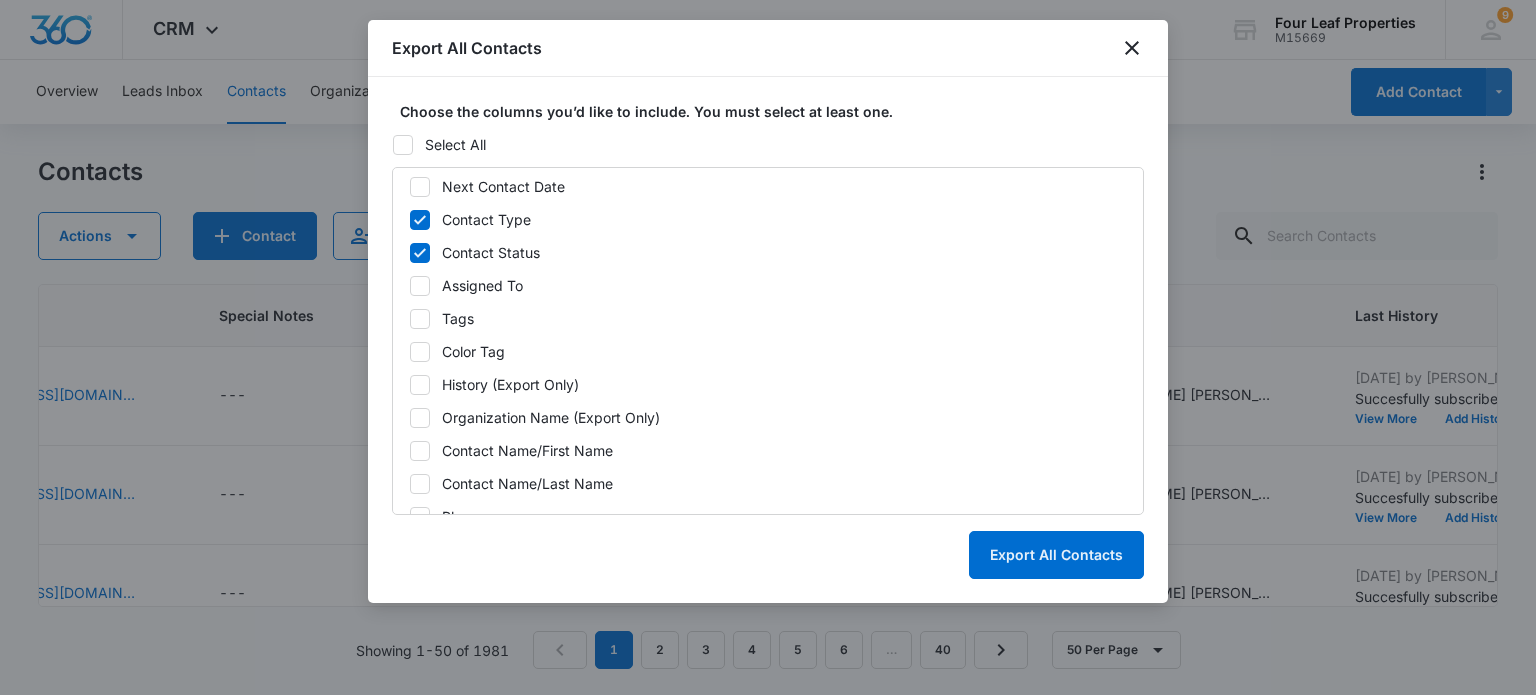 click 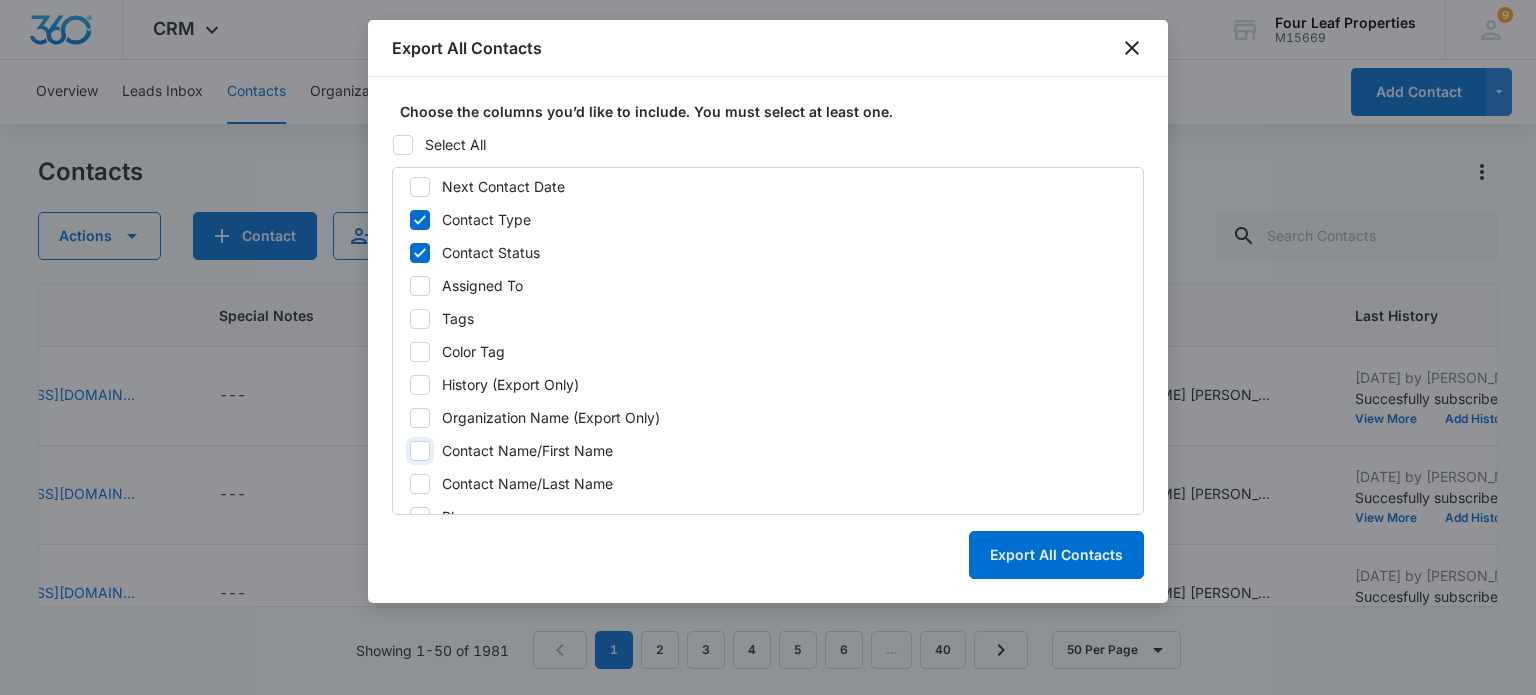 click on "Contact Name/First Name" at bounding box center [409, 451] 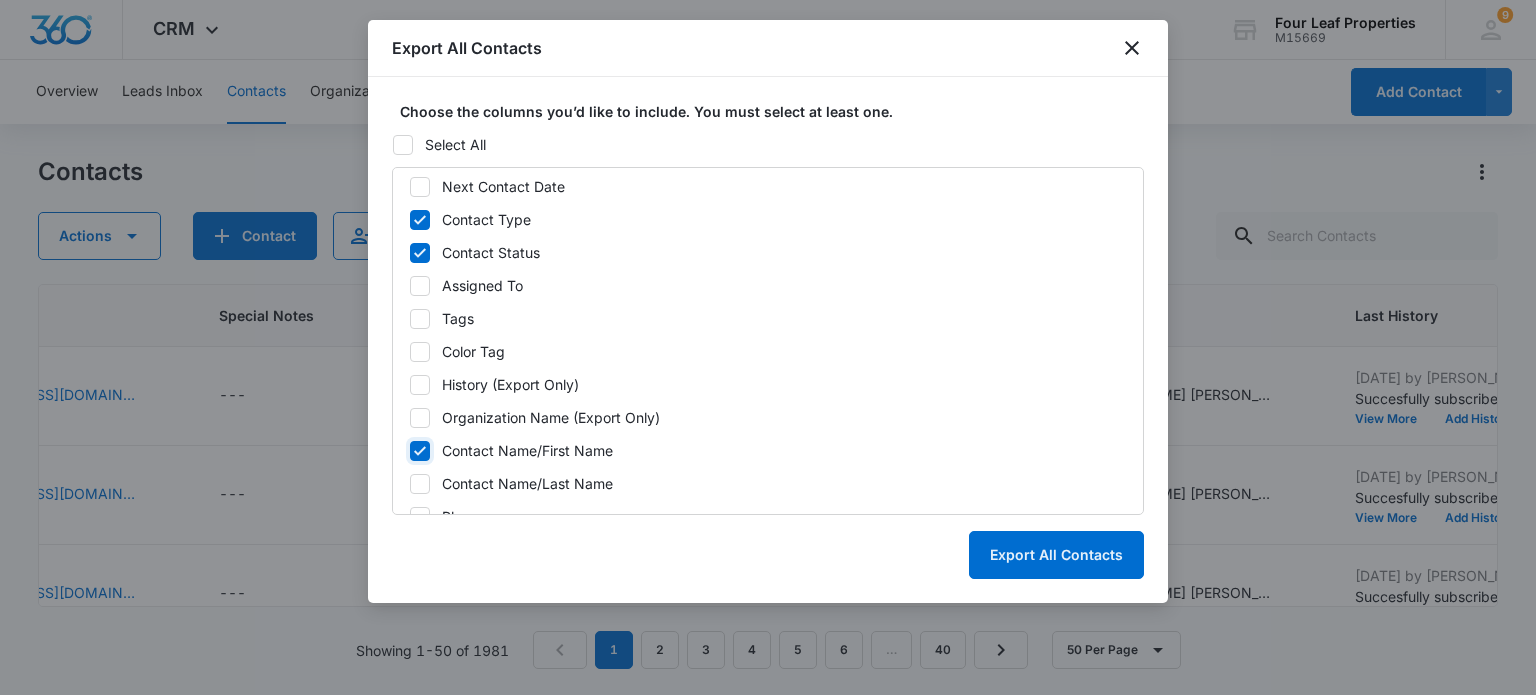 checkbox on "true" 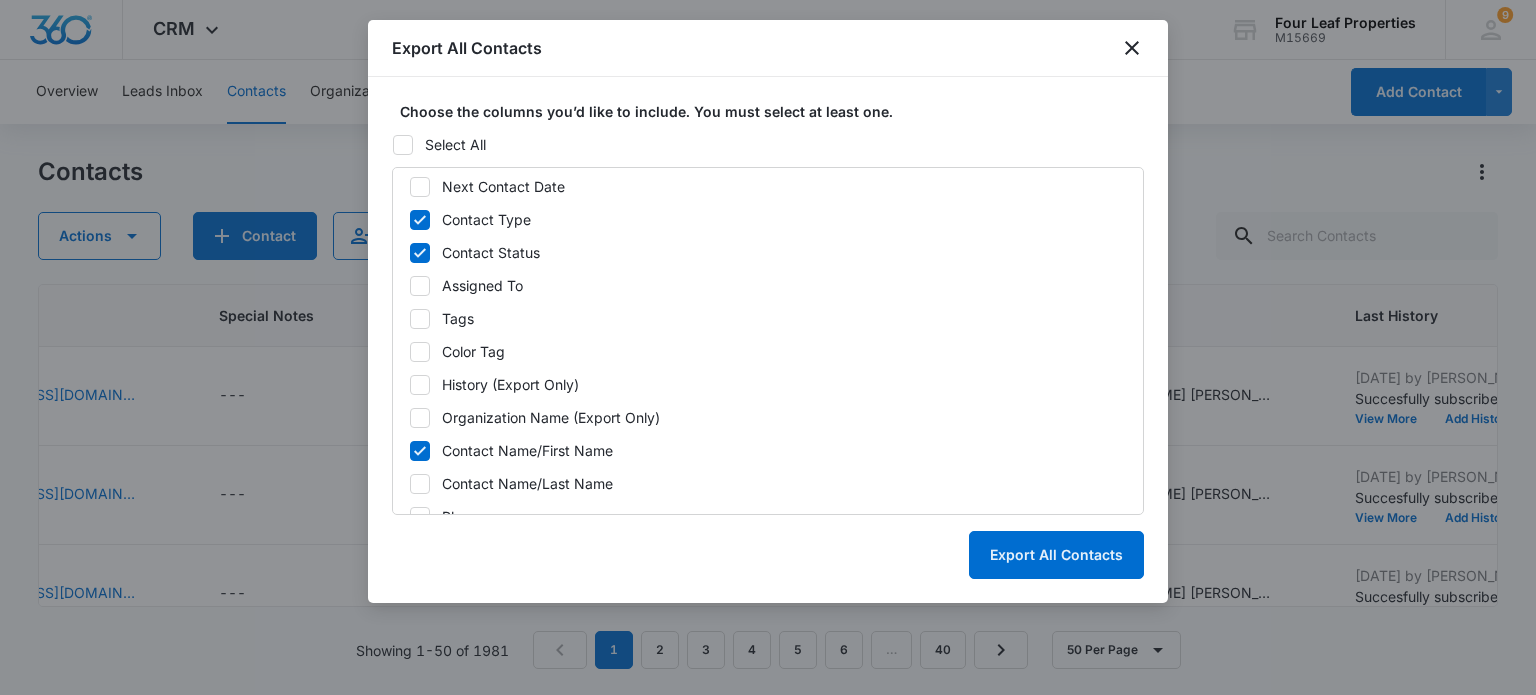 click 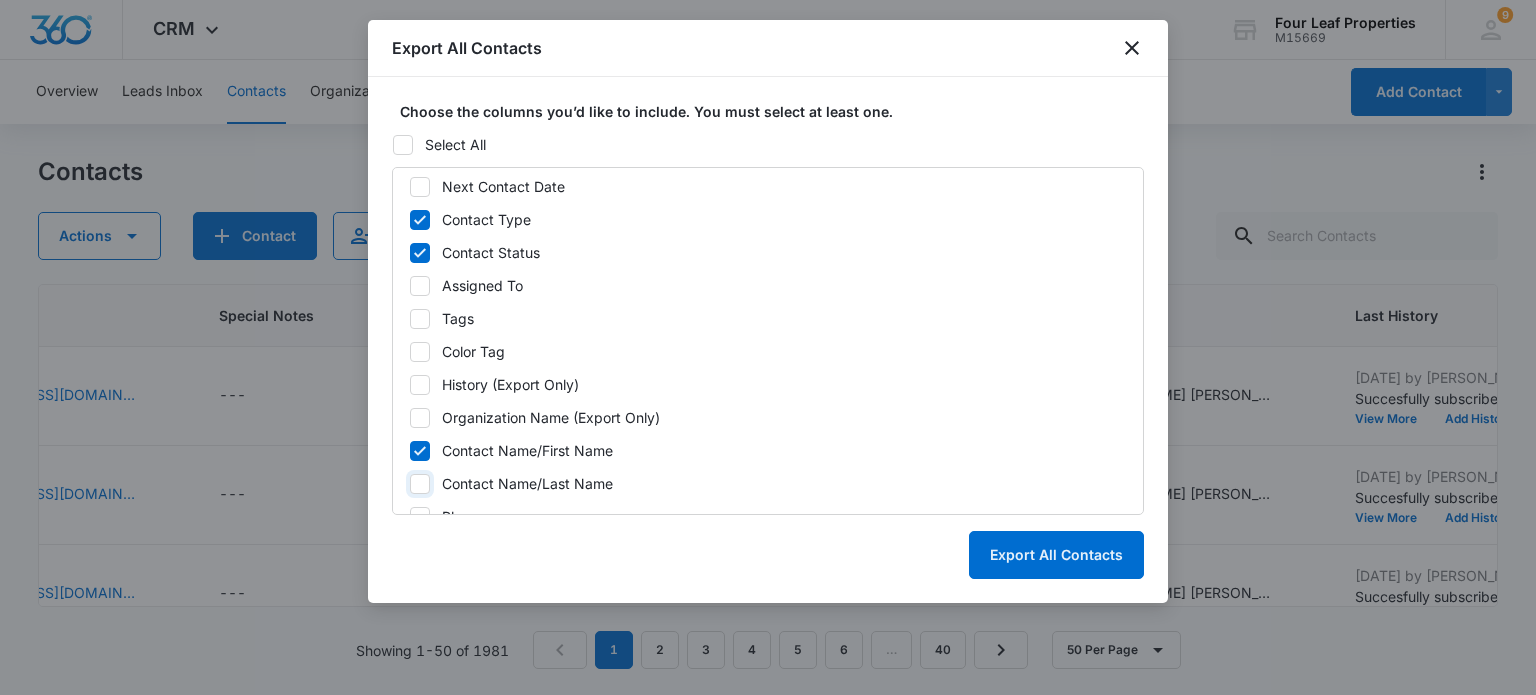 click on "Contact Name/Last Name" at bounding box center (409, 484) 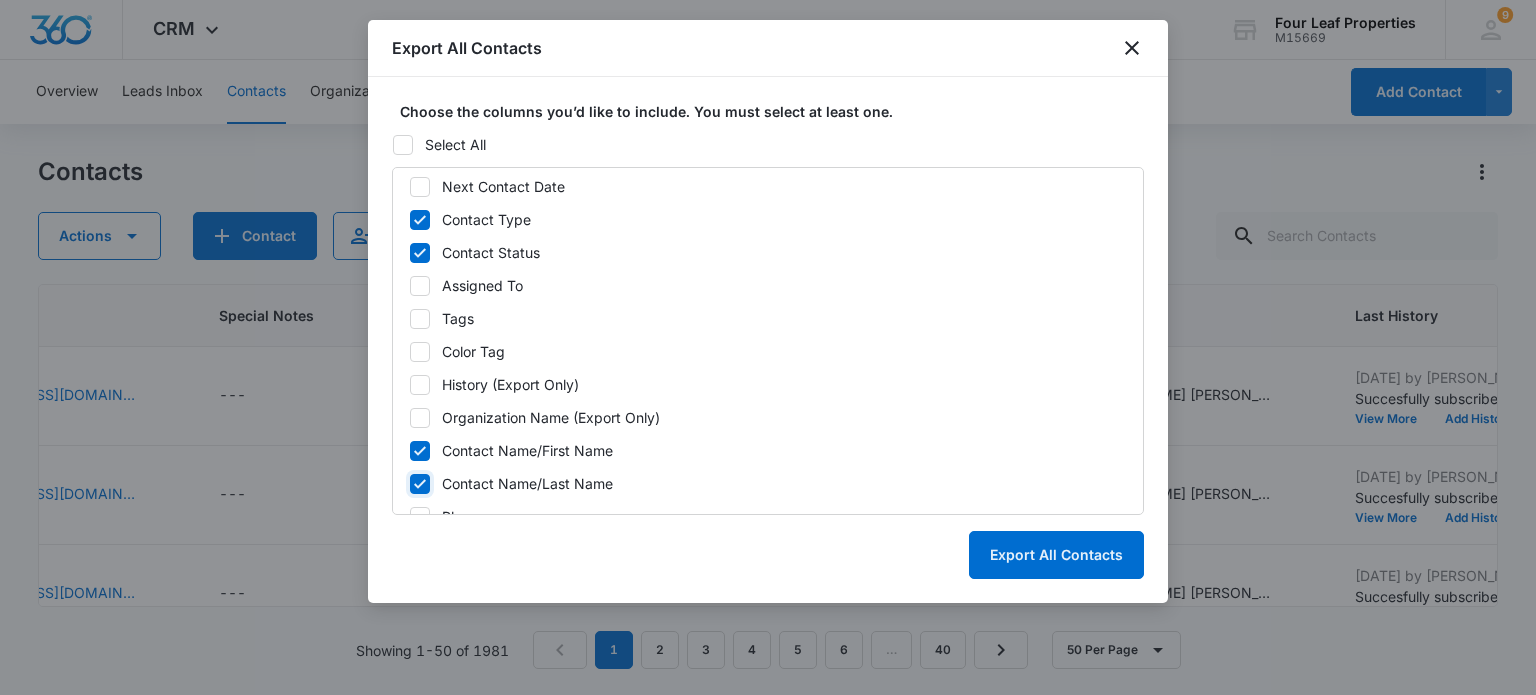 scroll, scrollTop: 328, scrollLeft: 0, axis: vertical 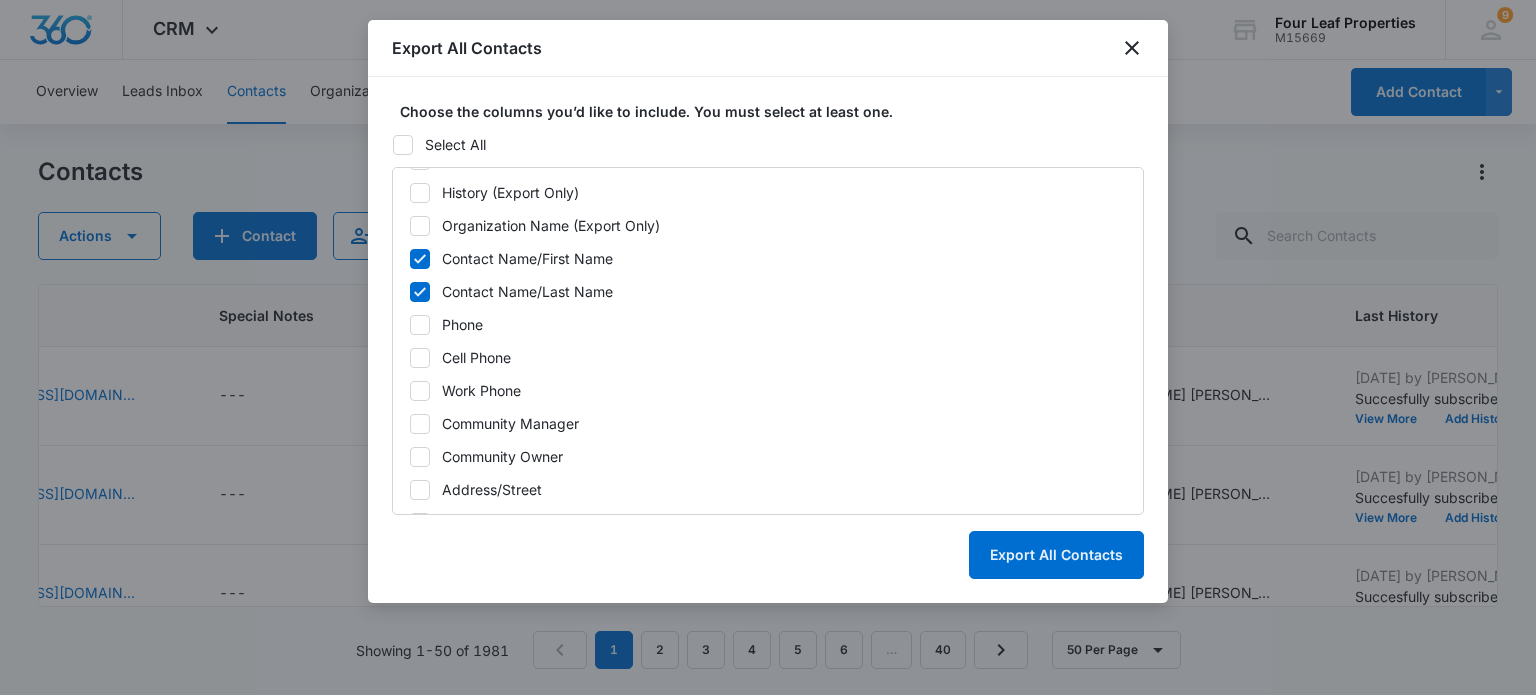 click on "Phone" at bounding box center [768, 324] 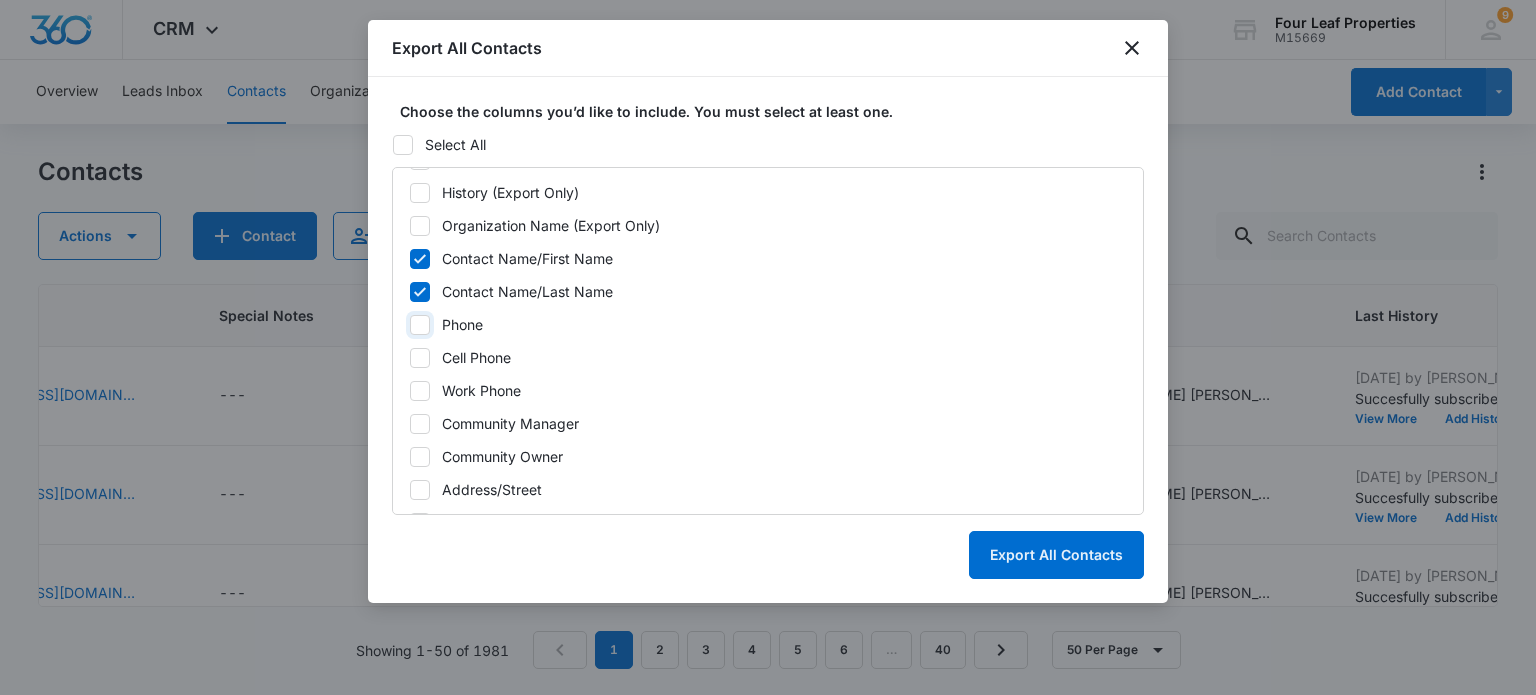 click on "Phone" at bounding box center [409, 325] 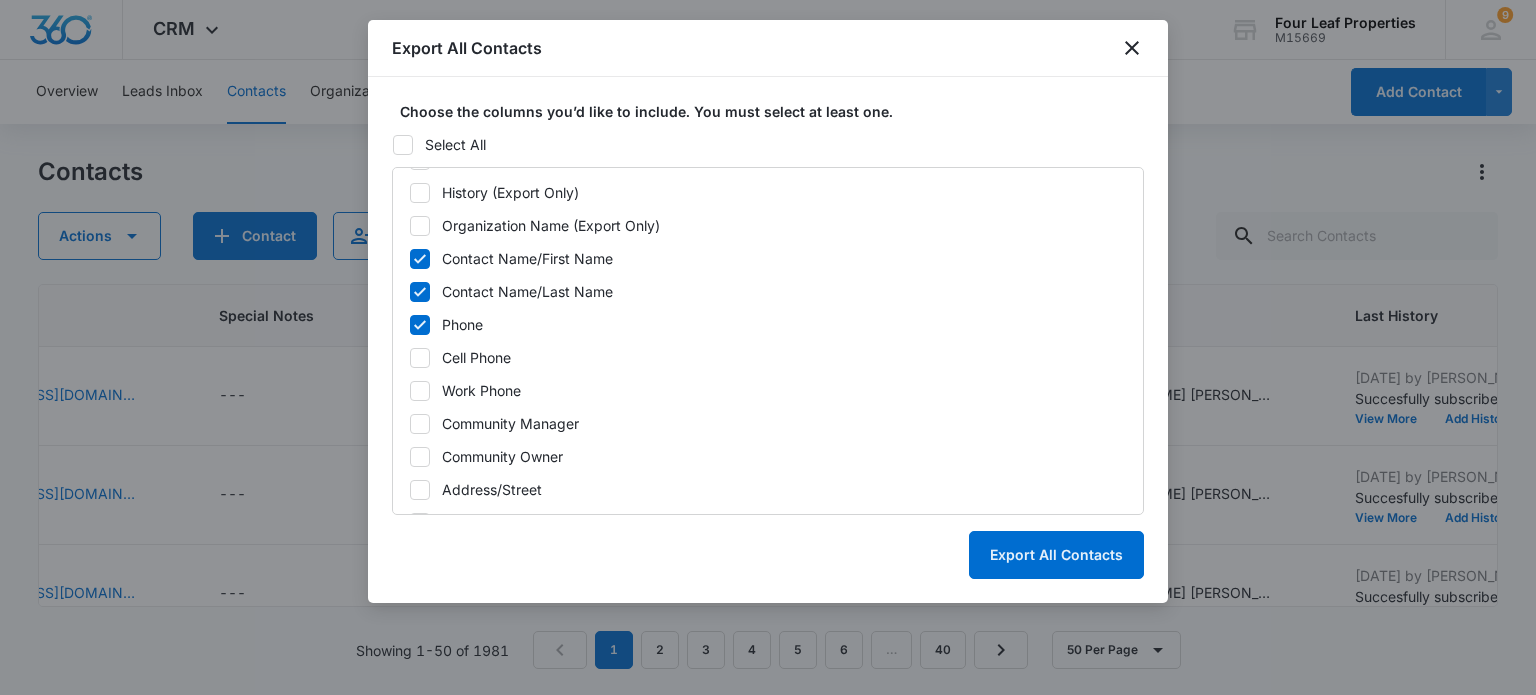 click 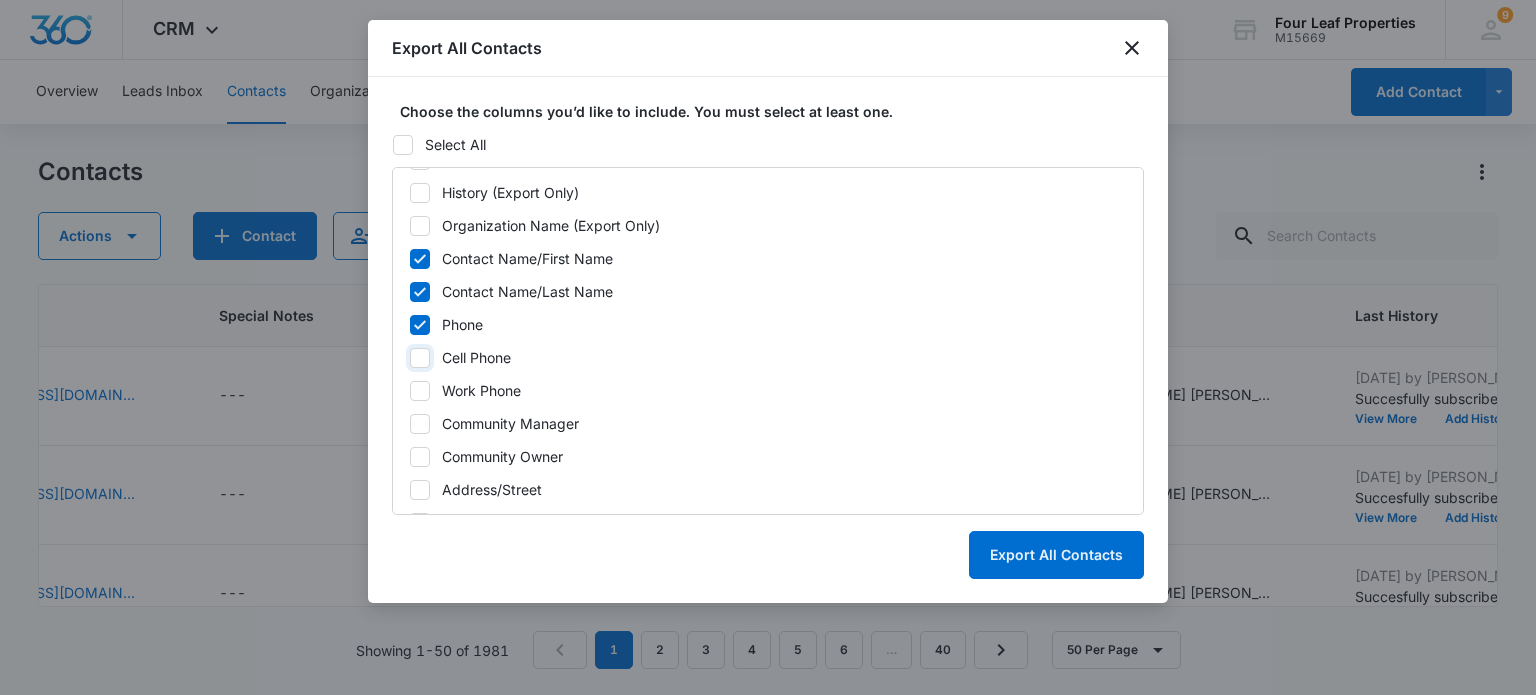 click on "Cell Phone" at bounding box center (409, 358) 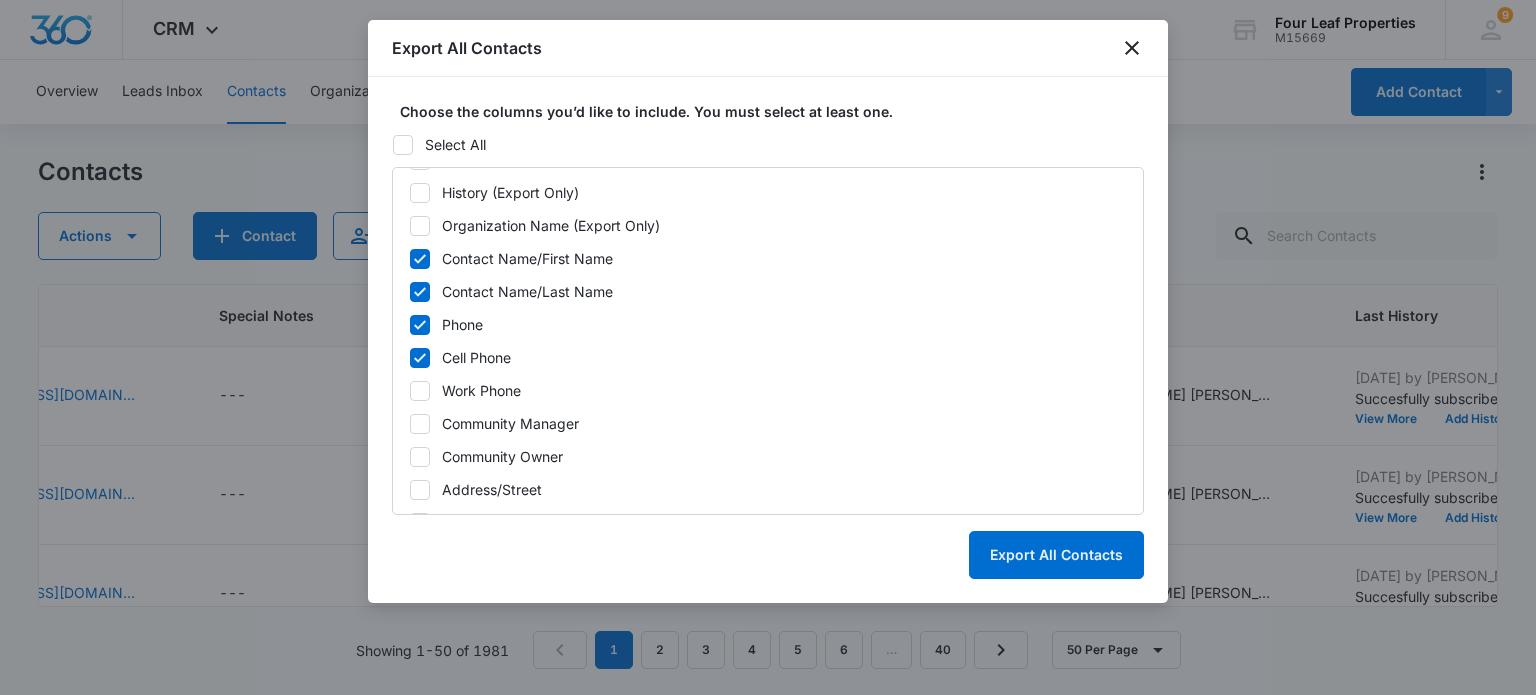 click 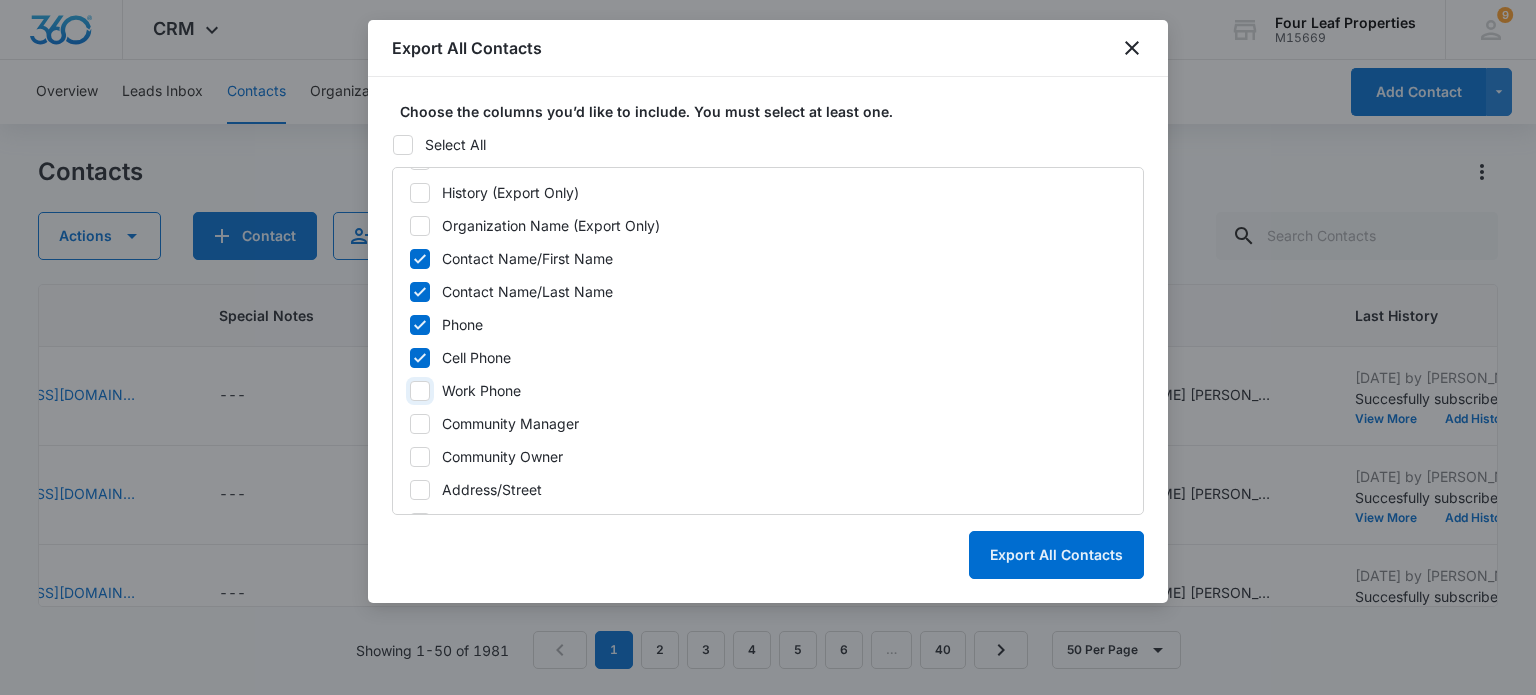 click on "Work Phone" at bounding box center [409, 391] 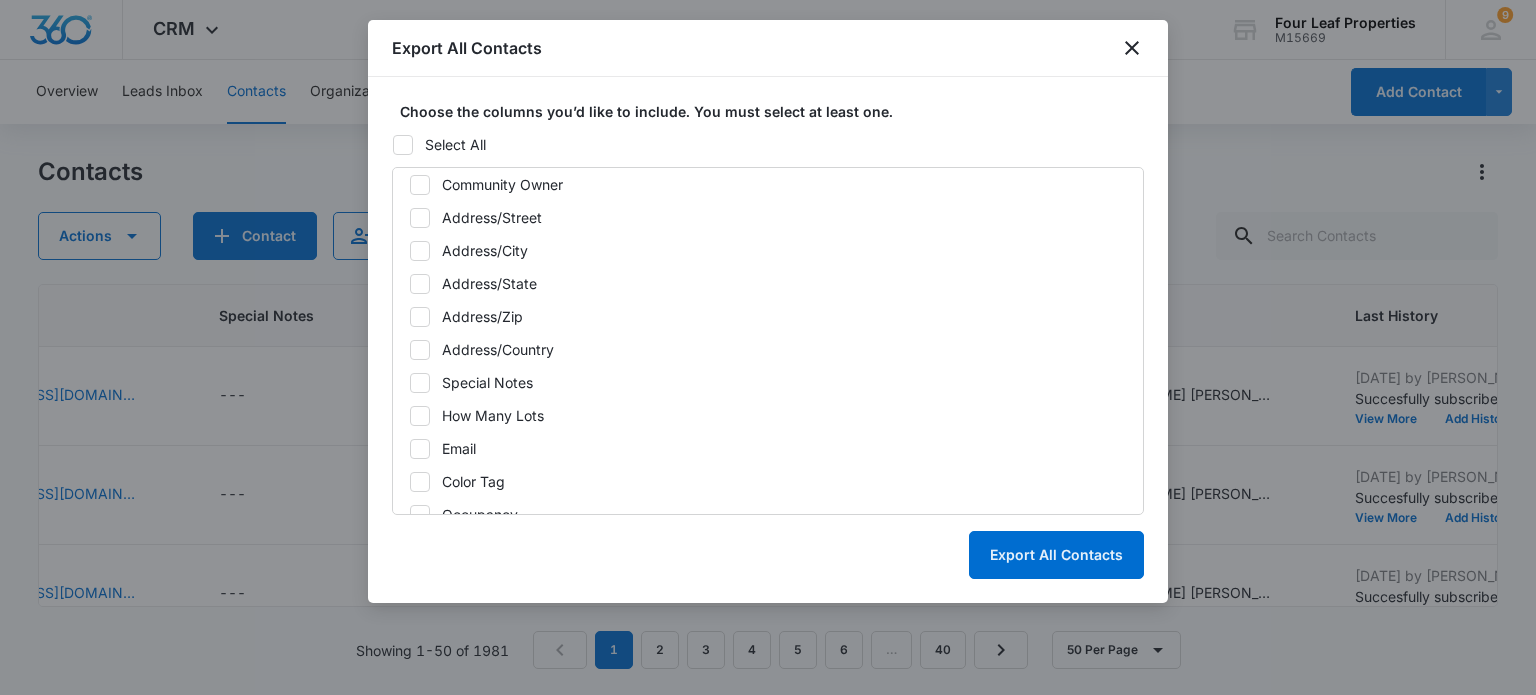 scroll, scrollTop: 600, scrollLeft: 0, axis: vertical 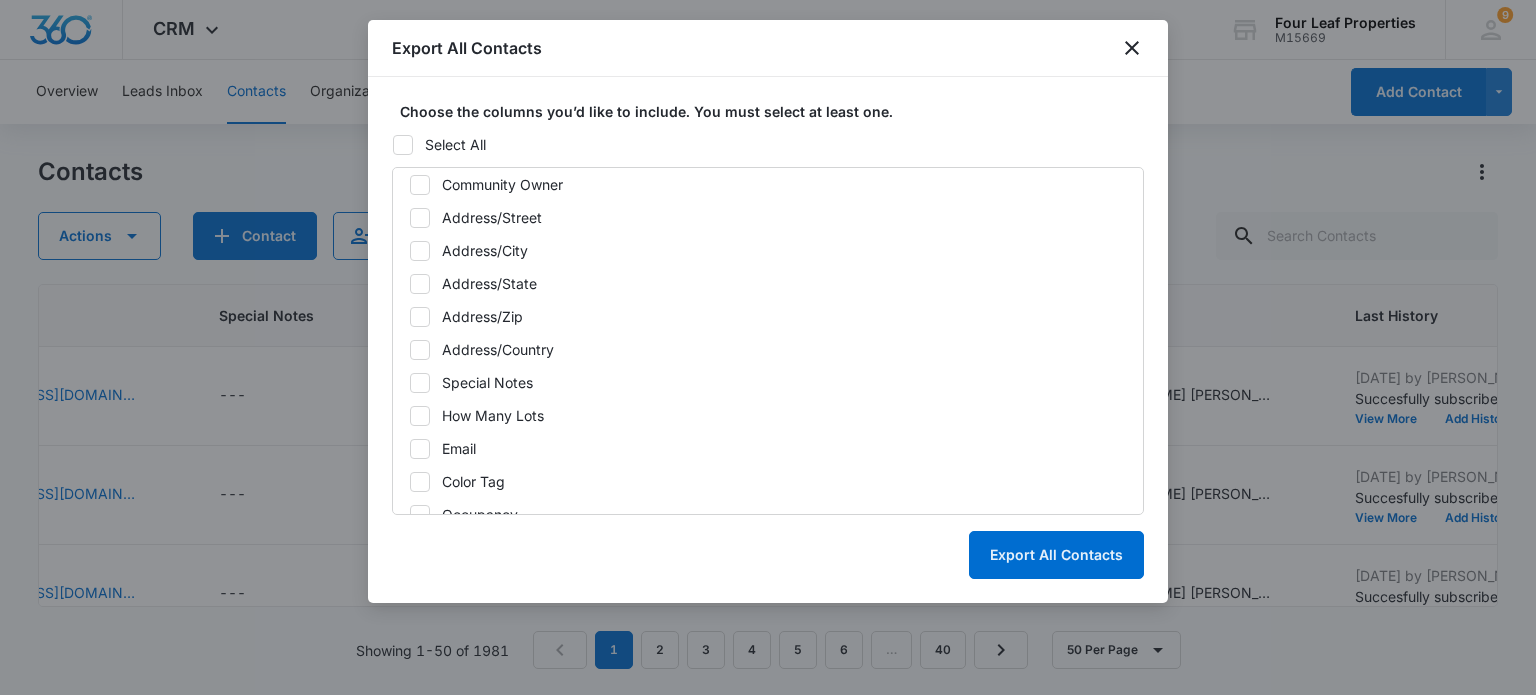 click 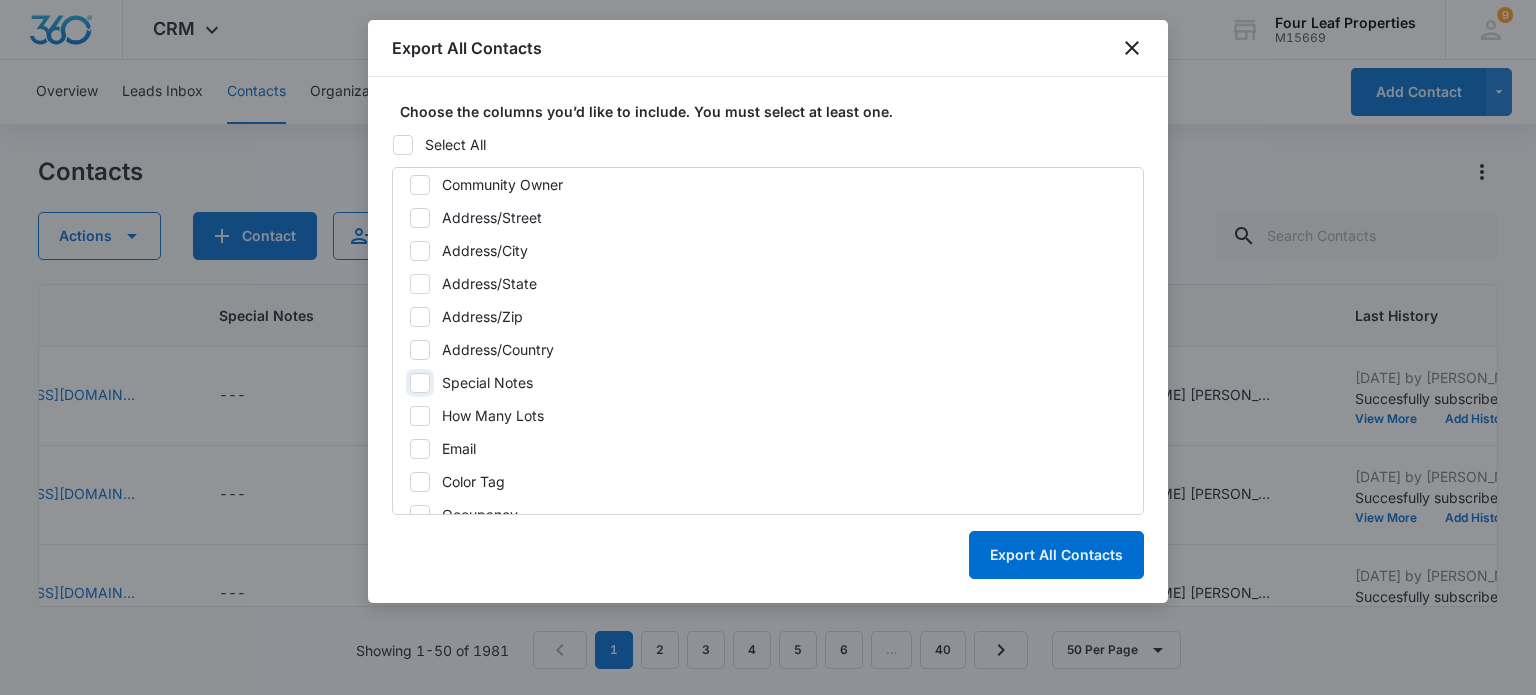 click on "Special Notes" at bounding box center [409, 383] 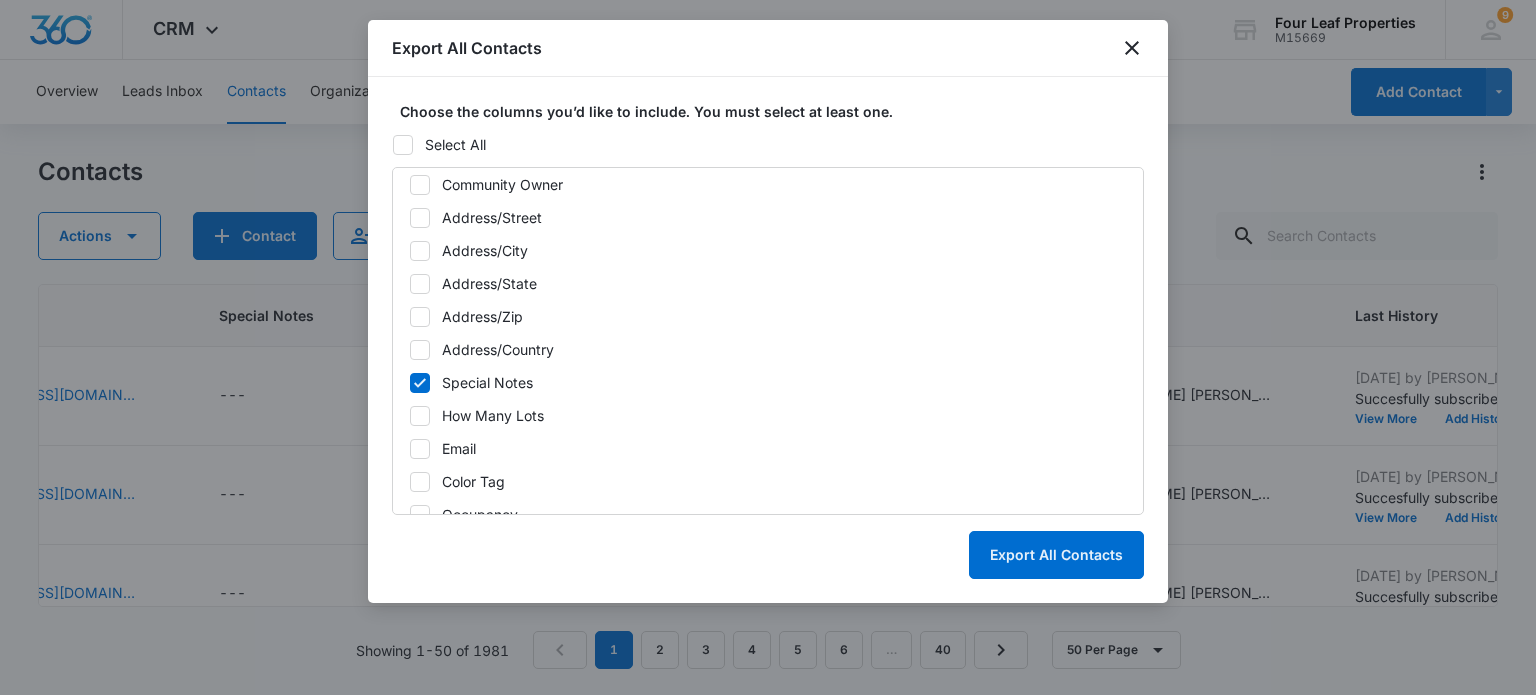 click 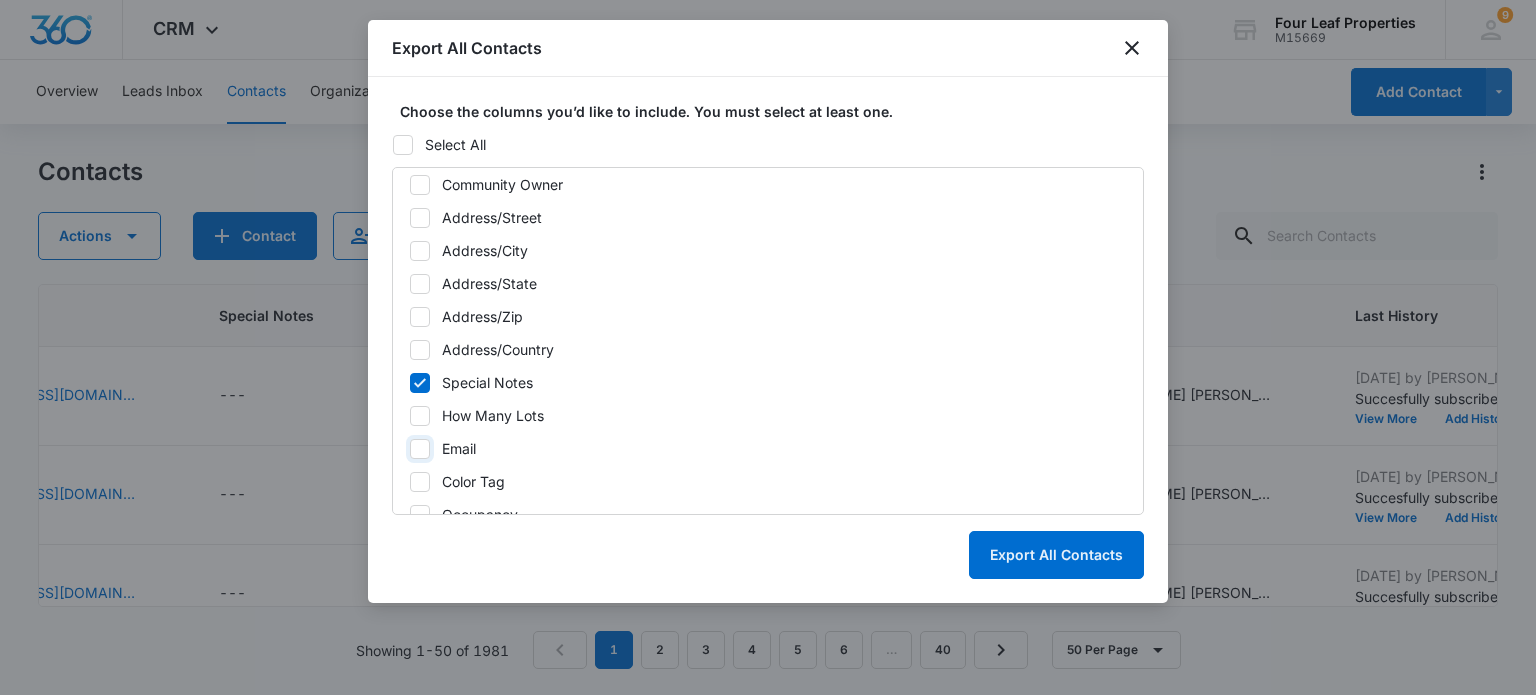 click on "Email" at bounding box center [409, 449] 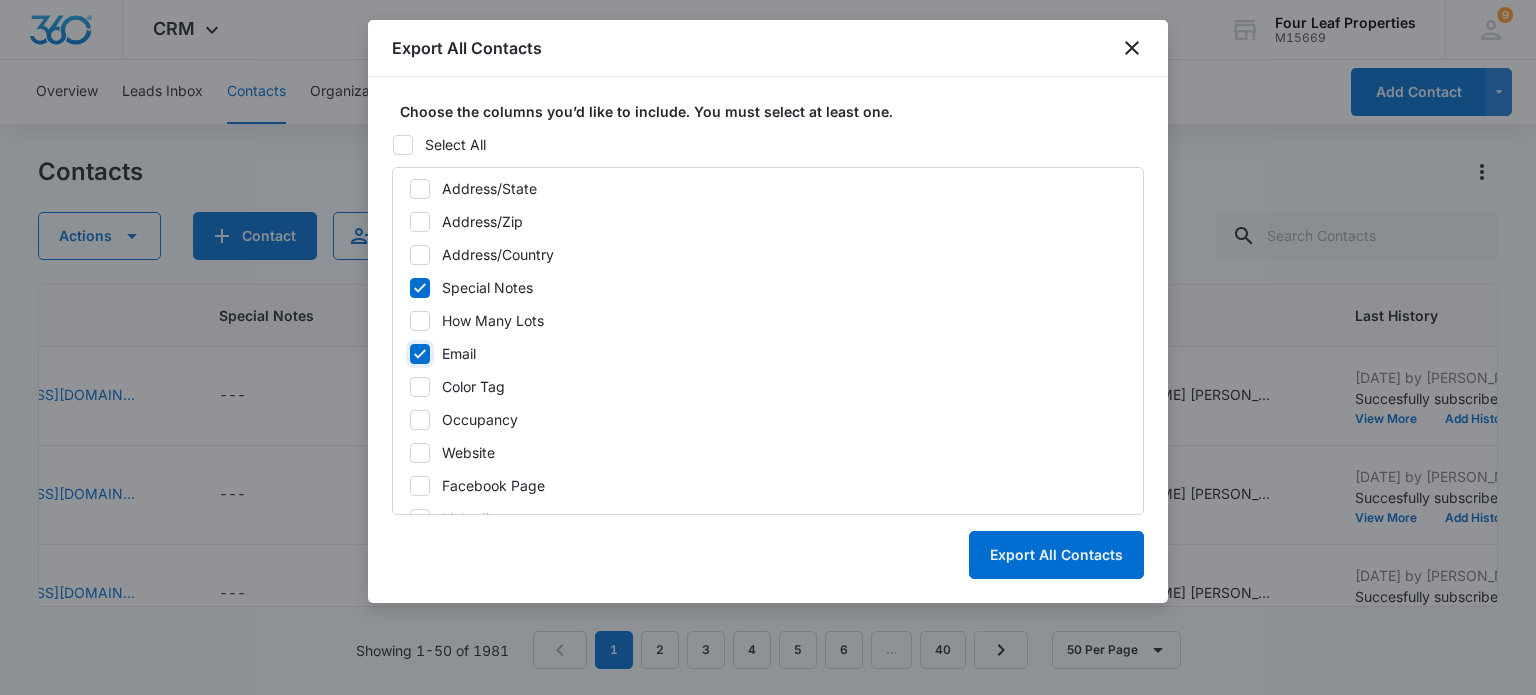 scroll, scrollTop: 696, scrollLeft: 0, axis: vertical 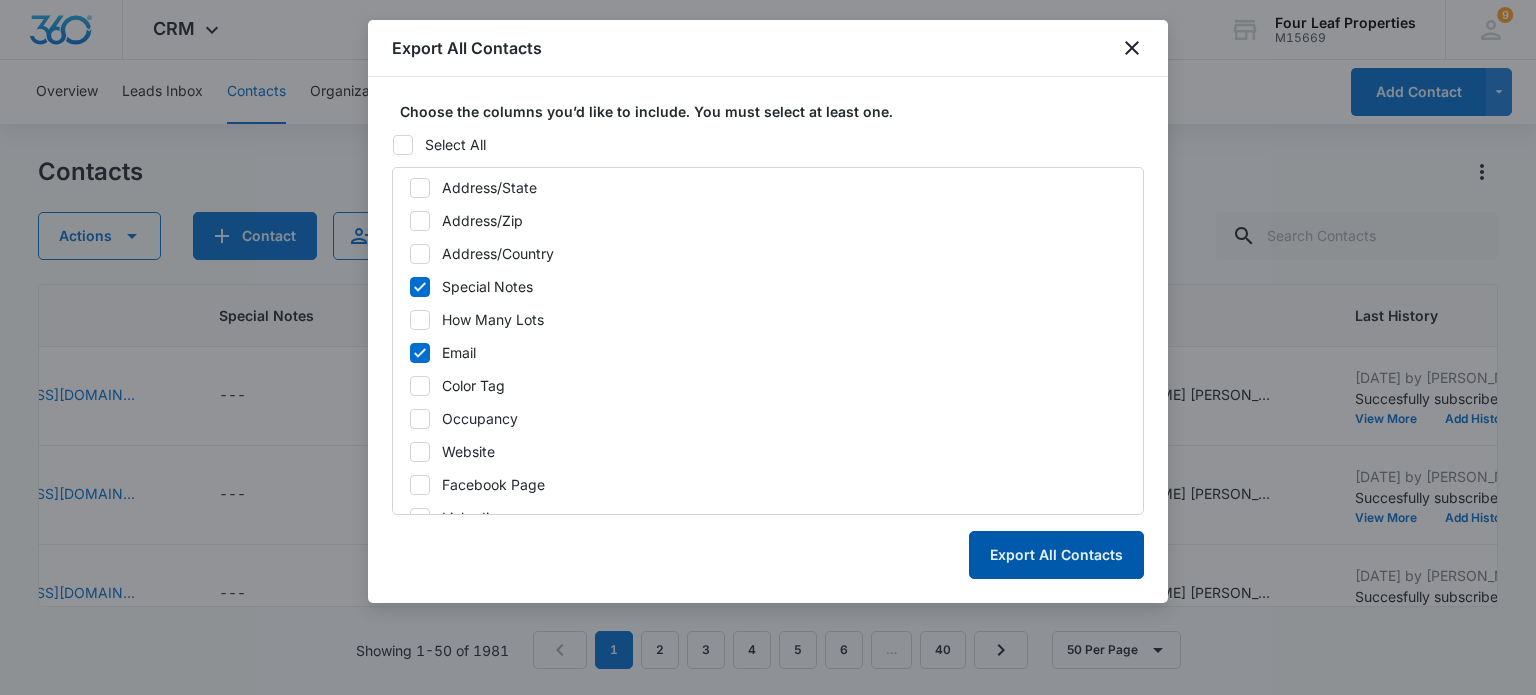 click on "Export All Contacts" at bounding box center [1056, 555] 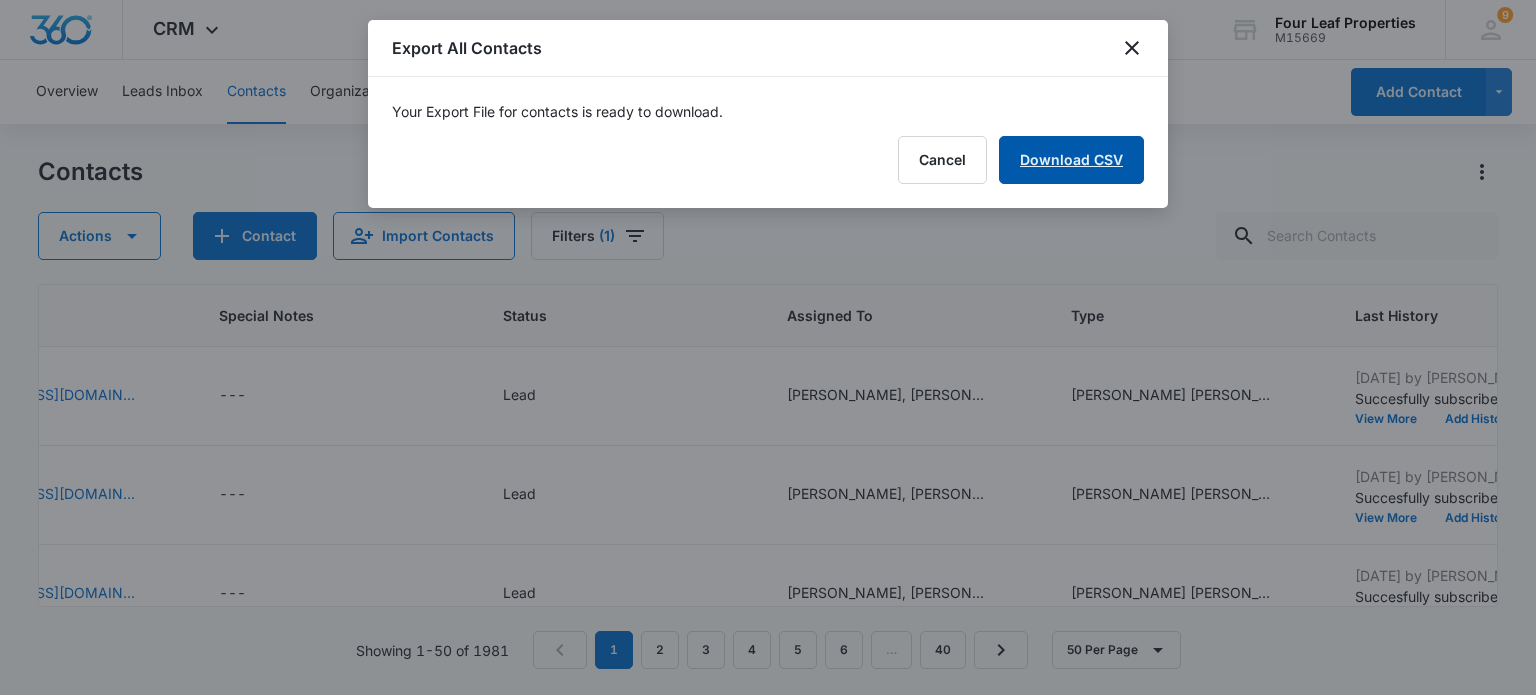 click on "Download CSV" at bounding box center (1071, 160) 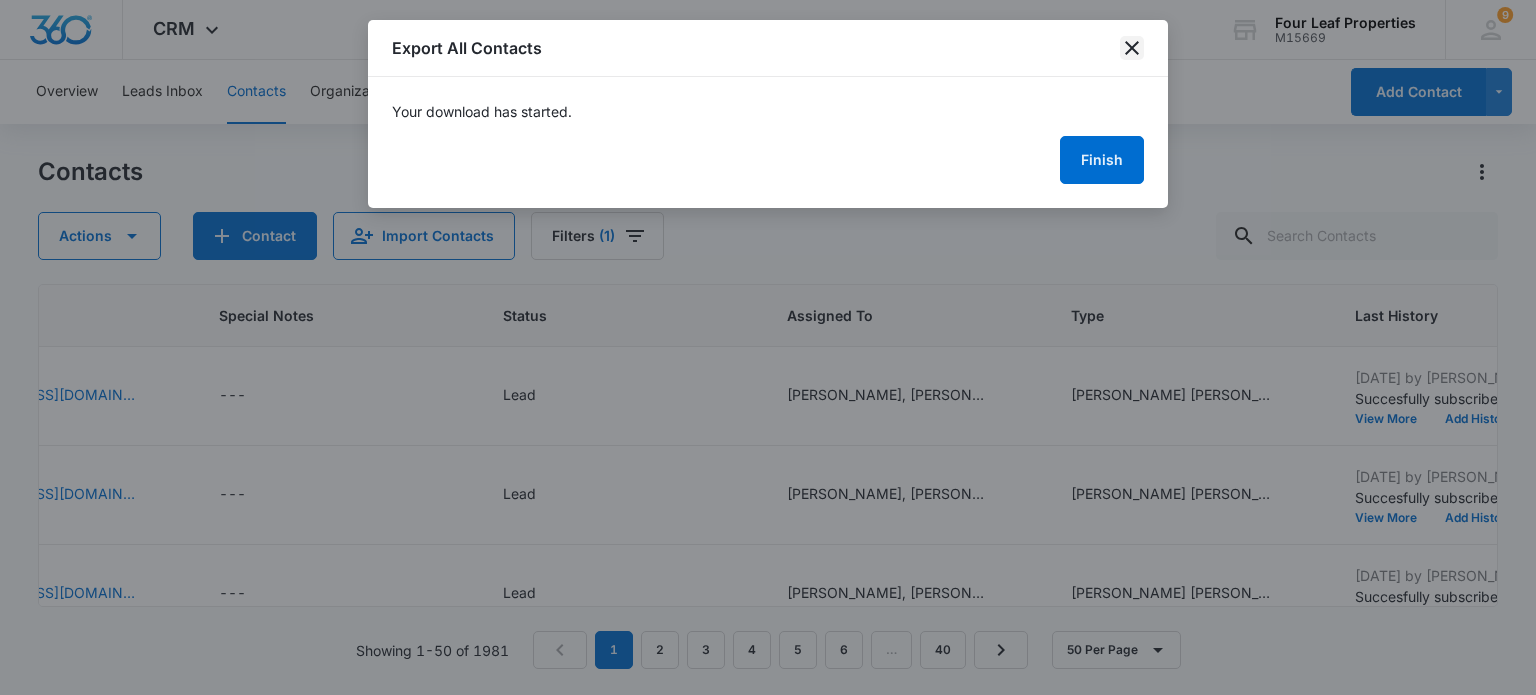click 